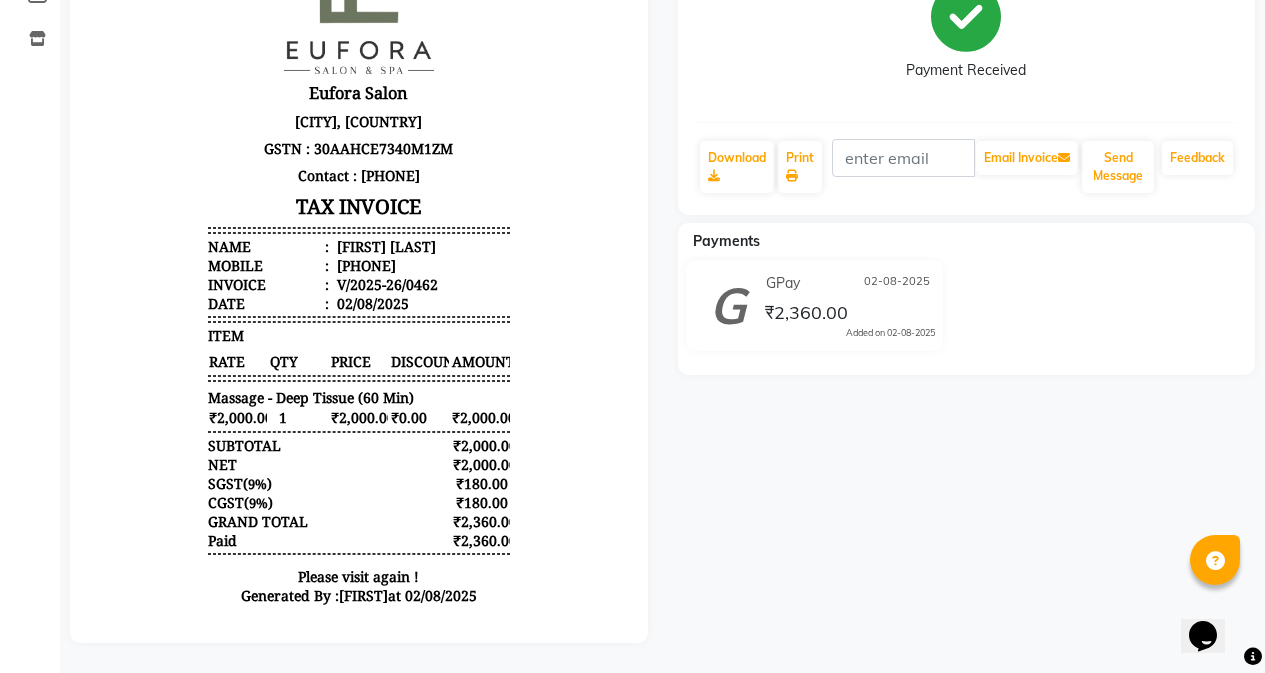 scroll, scrollTop: 16, scrollLeft: 0, axis: vertical 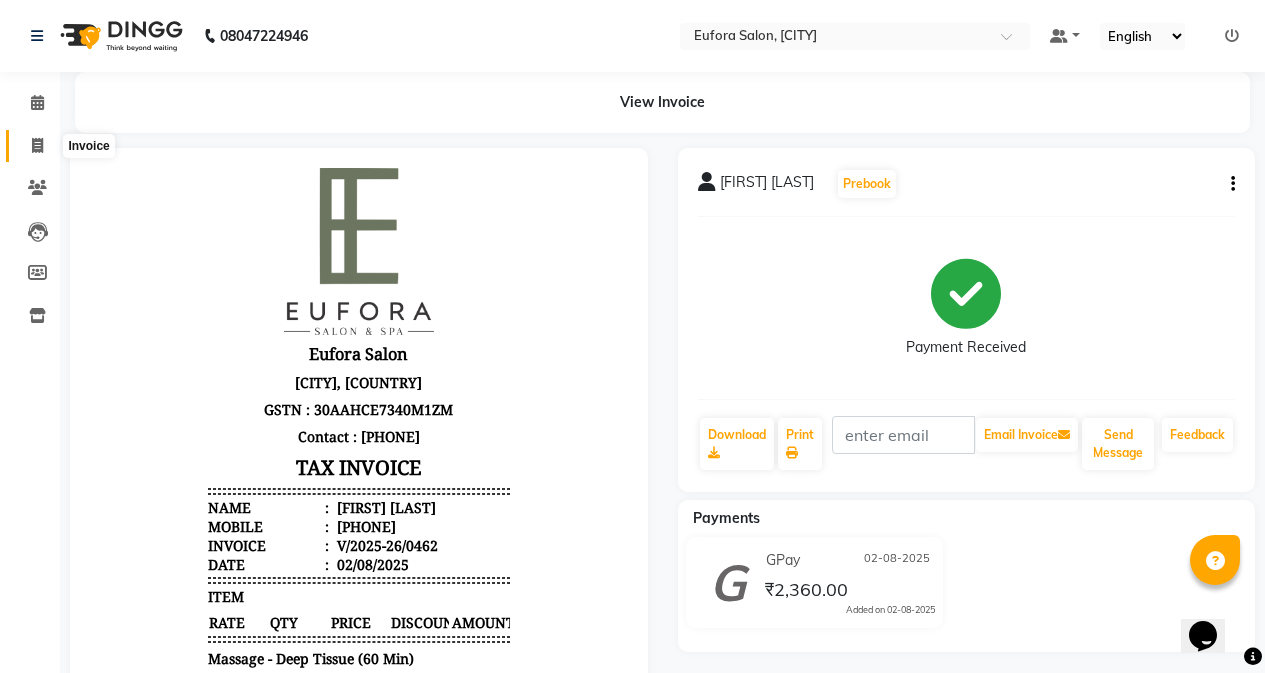 click 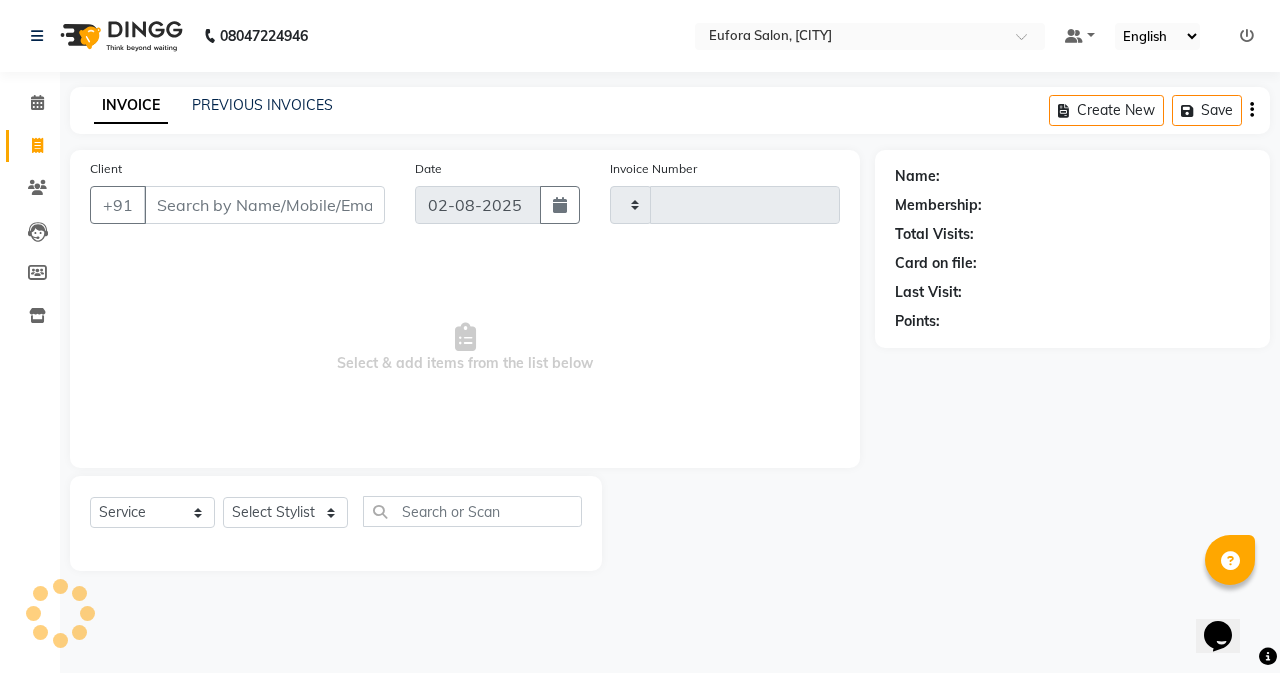 type on "0463" 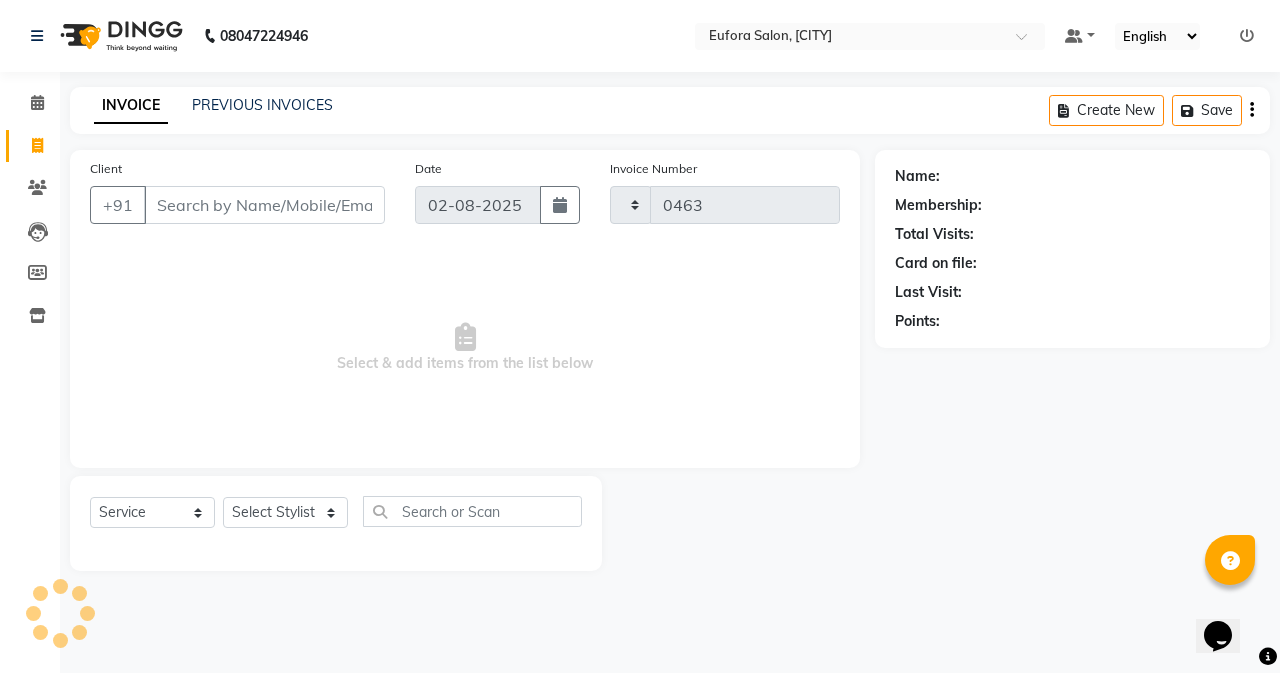 select on "6684" 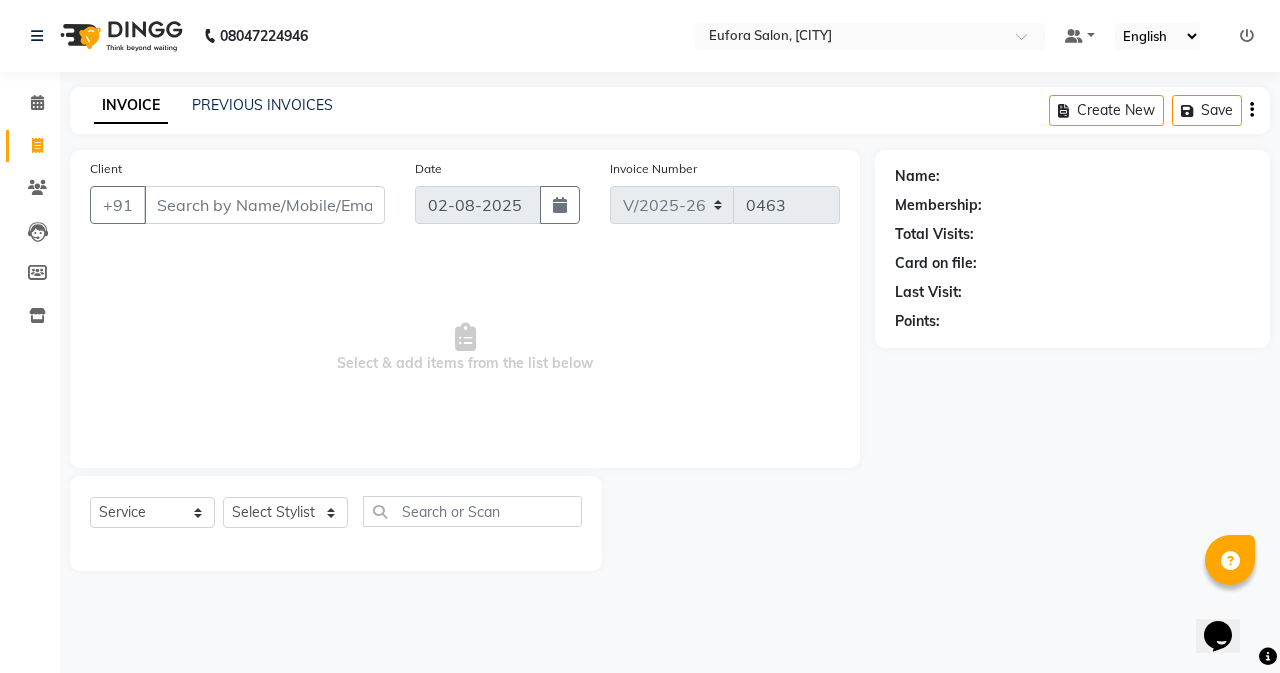click on "Client" at bounding box center (264, 205) 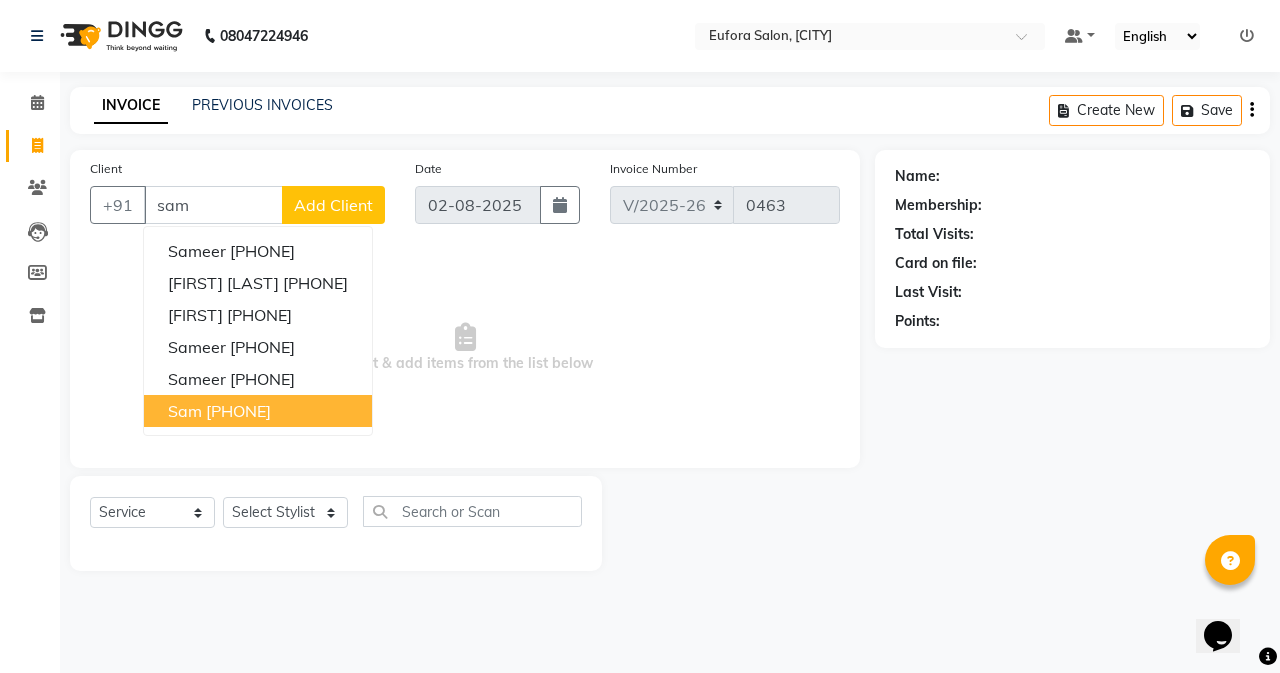 click on "[FIRST] [PHONE]" at bounding box center [258, 411] 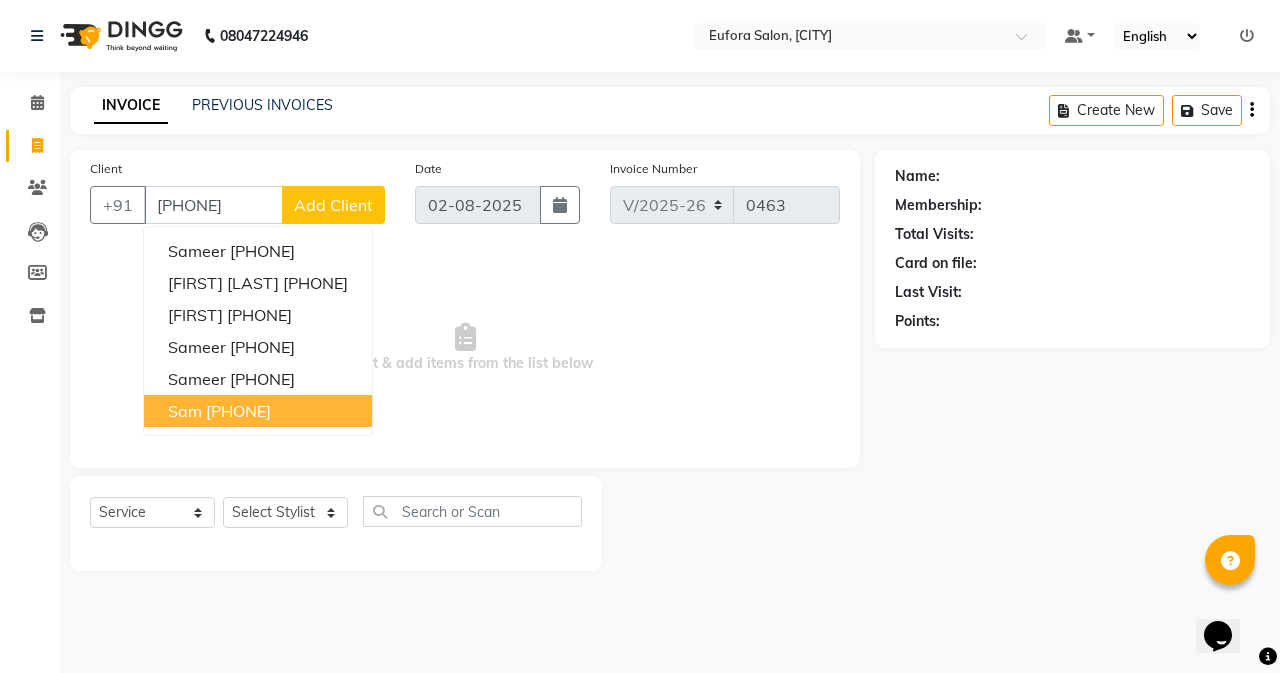 type on "[PHONE]" 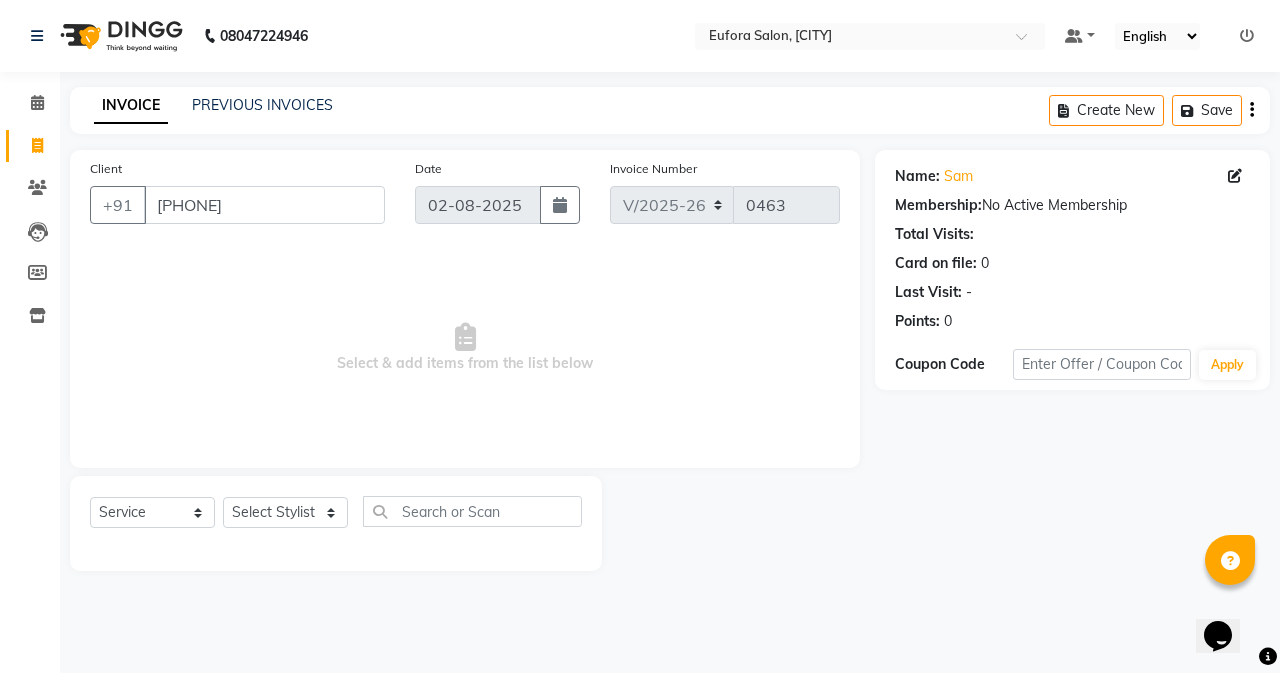 click on "Select  Service  Product  Membership  Package Voucher Prepaid Gift Card  Select Stylist [FIRST] [LAST] [FIRST] [LAST] [FIRST] [LAST] [FIRST] [LAST] [FIRST] [LAST] [FIRST] [LAST] [FIRST] [LAST] [FIRST] [LAST] [FIRST] [LAST] [FIRST] [LAST] [FIRST] [LAST]" 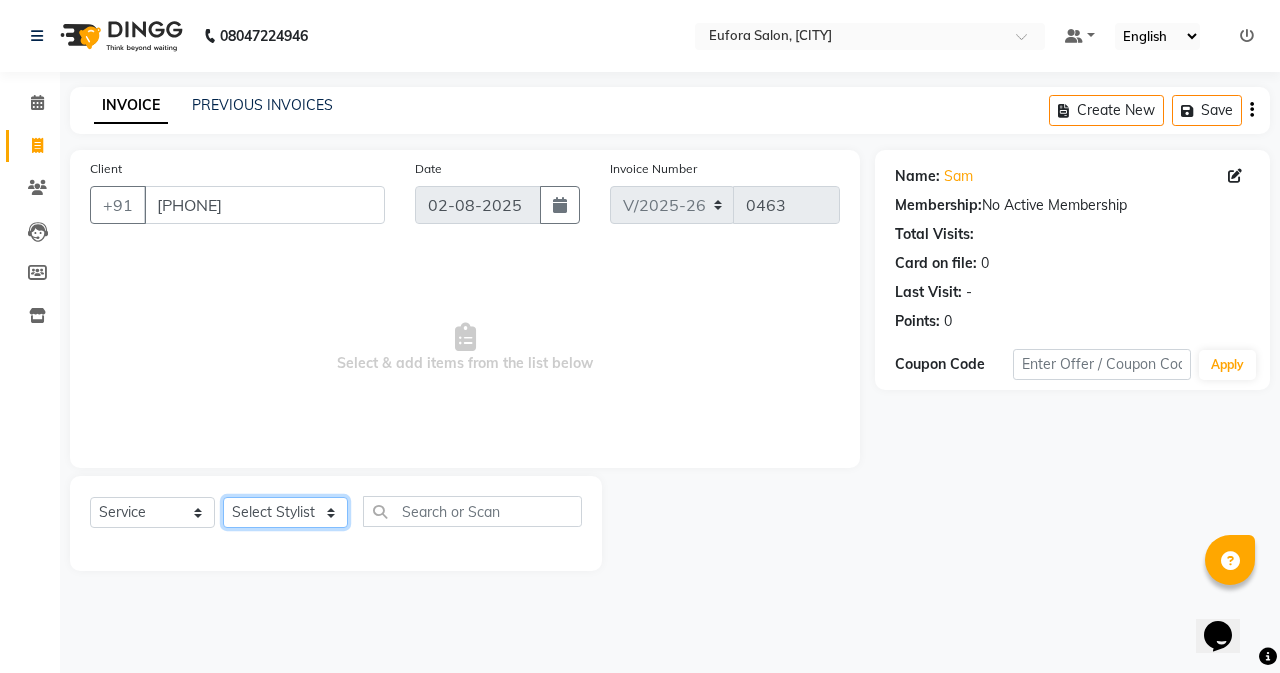 click on "Select Stylist [FIRST] [LAST] [FIRST] [LAST] [FIRST] [LAST] [FIRST] [LAST] [FIRST] [LAST] [FIRST] [LAST] [FIRST] [LAST] [FIRST] [LAST] [FIRST] [LAST] [FIRST] [LAST] [FIRST] [LAST]" 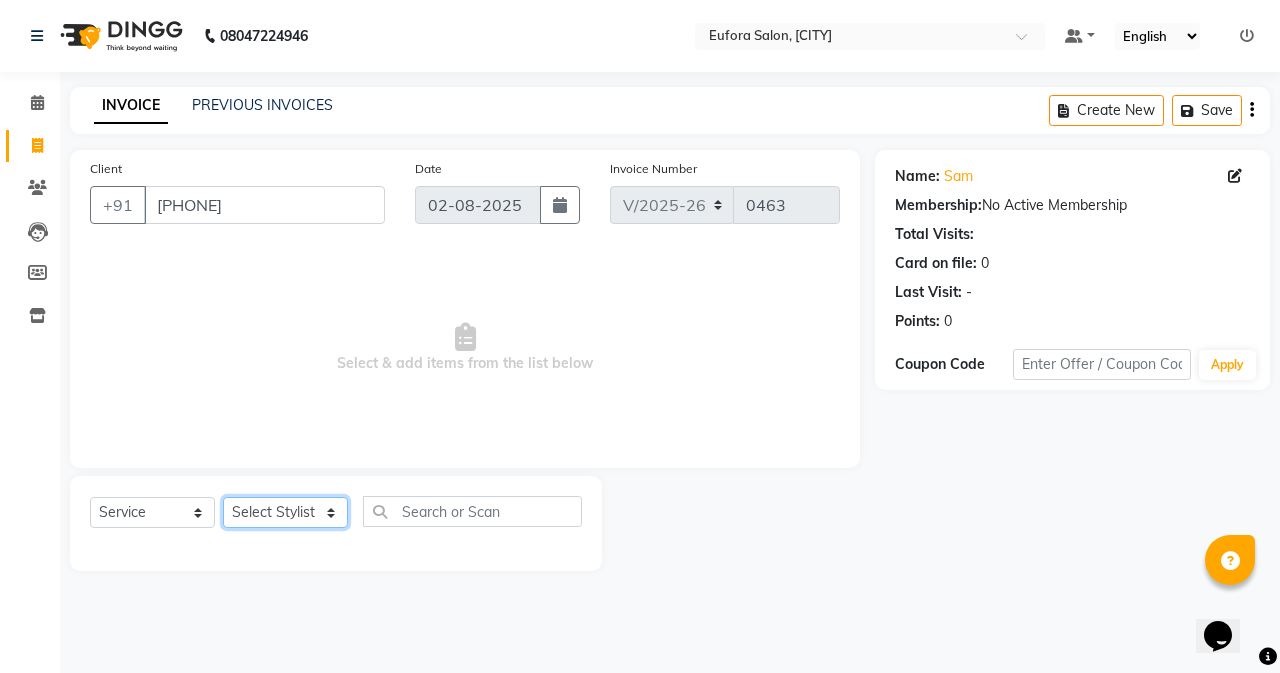 select on "75755" 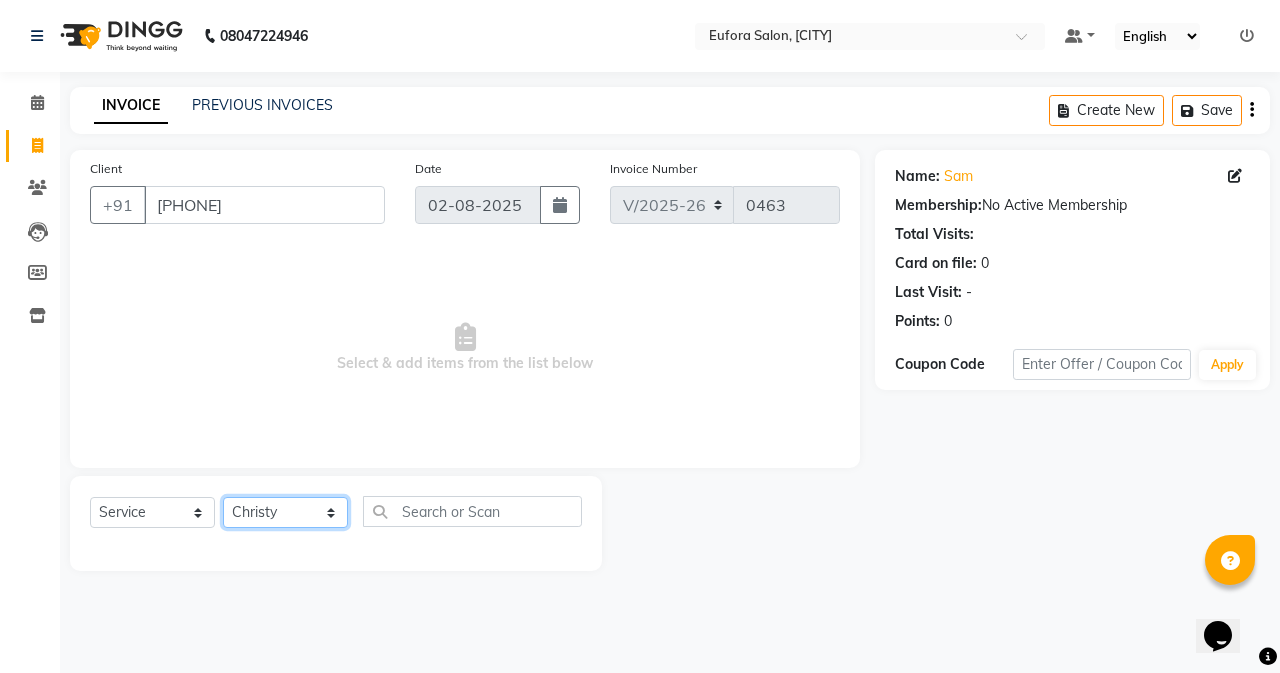 click on "Select Stylist [FIRST] [LAST] [FIRST] [LAST] [FIRST] [LAST] [FIRST] [LAST] [FIRST] [LAST] [FIRST] [LAST] [FIRST] [LAST] [FIRST] [LAST] [FIRST] [LAST] [FIRST] [LAST] [FIRST] [LAST]" 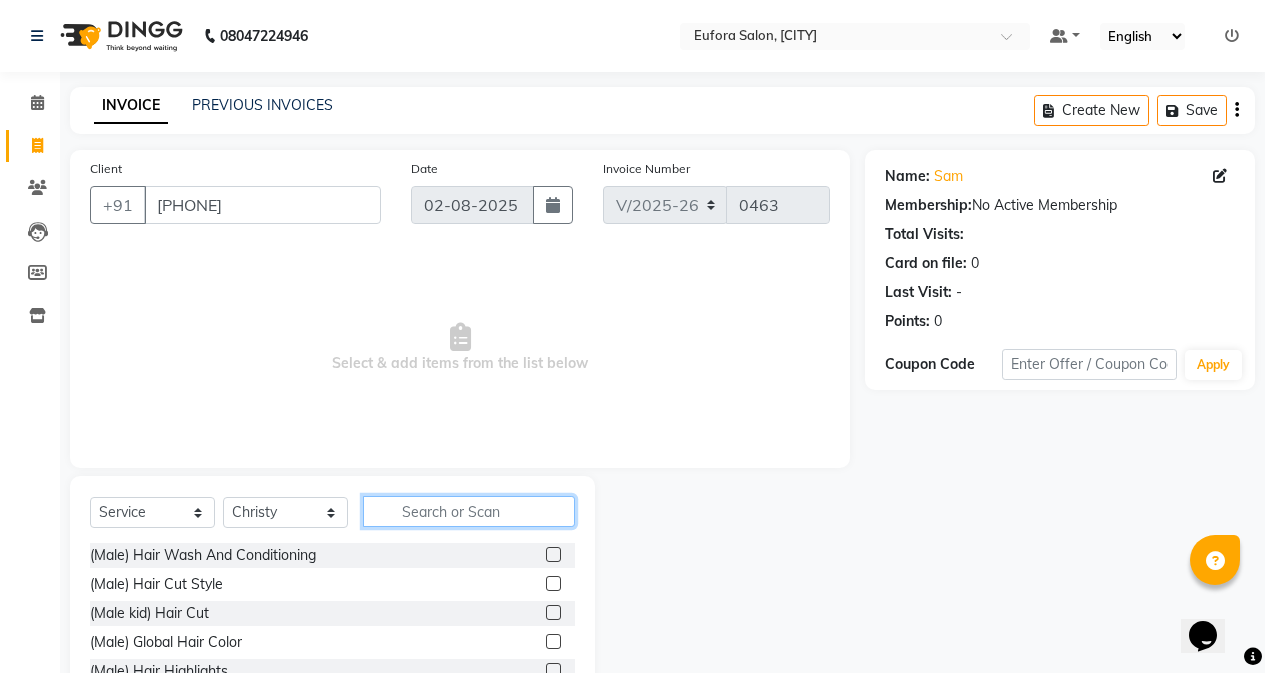 click 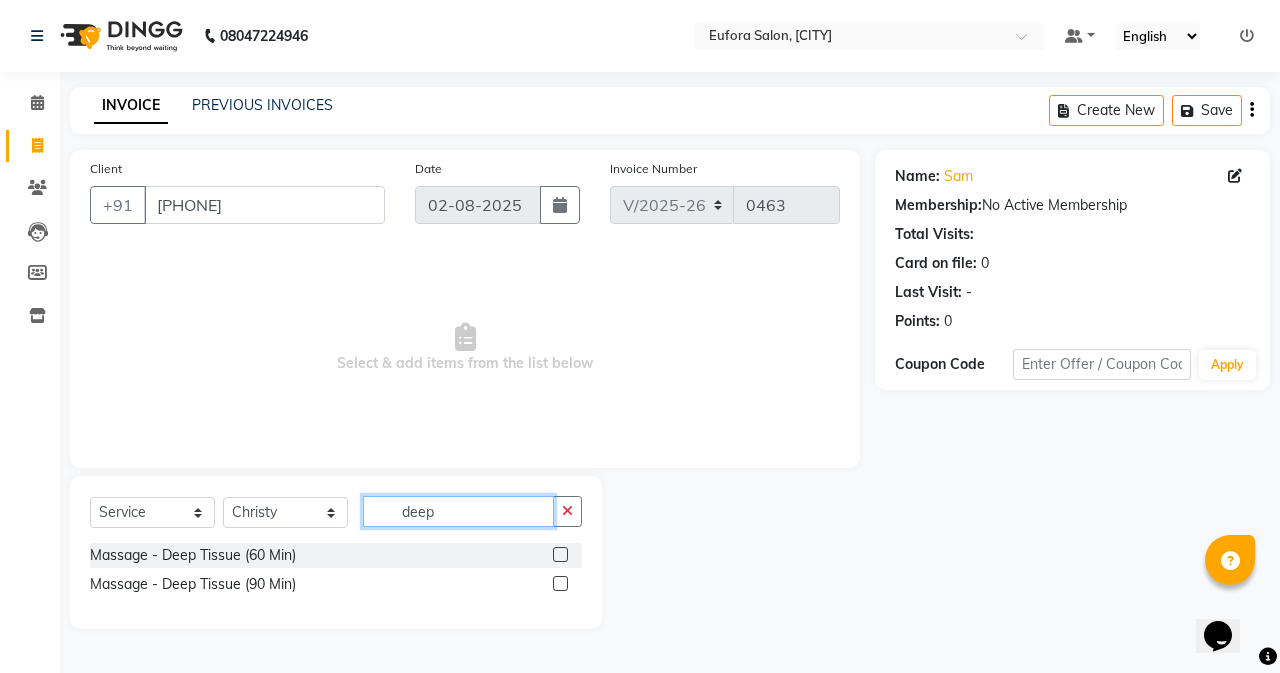 type on "deep" 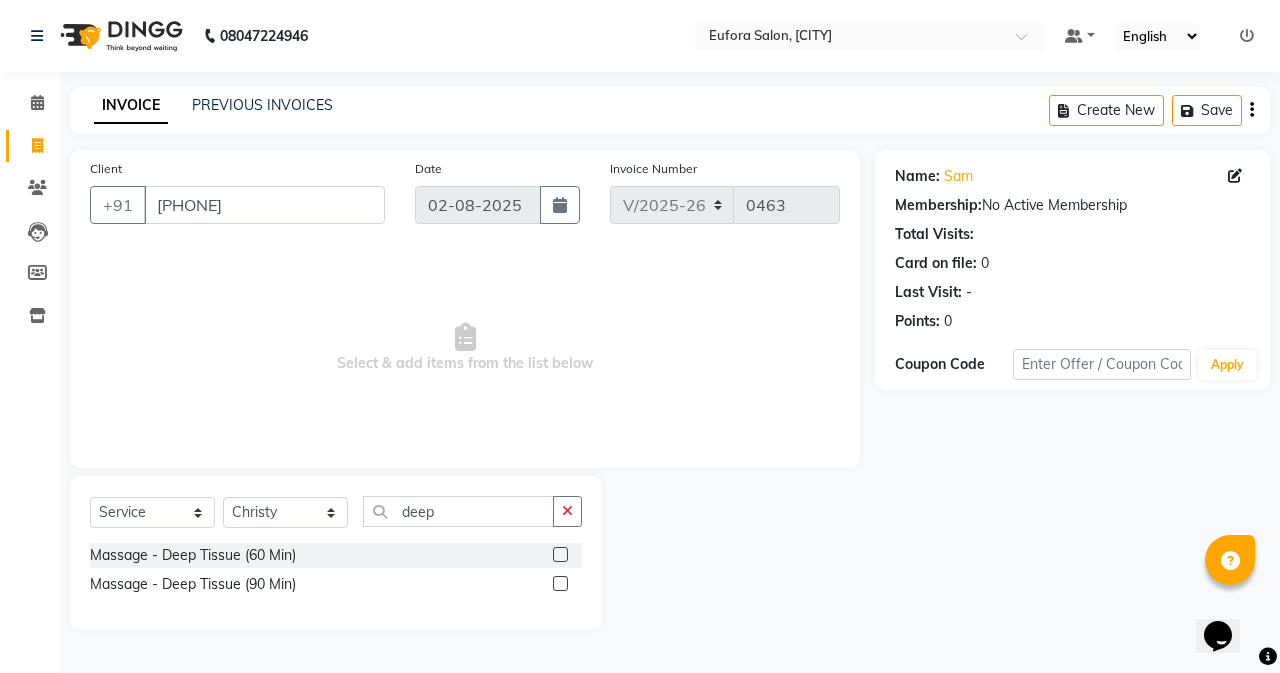 click 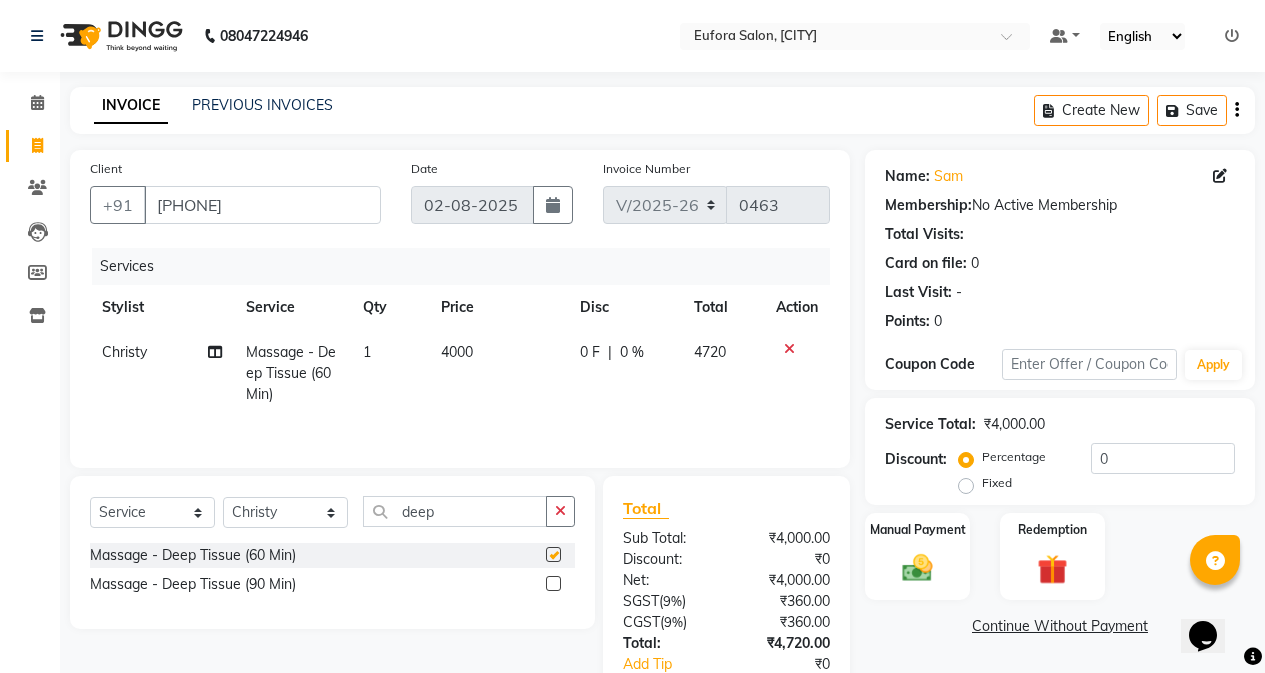 checkbox on "false" 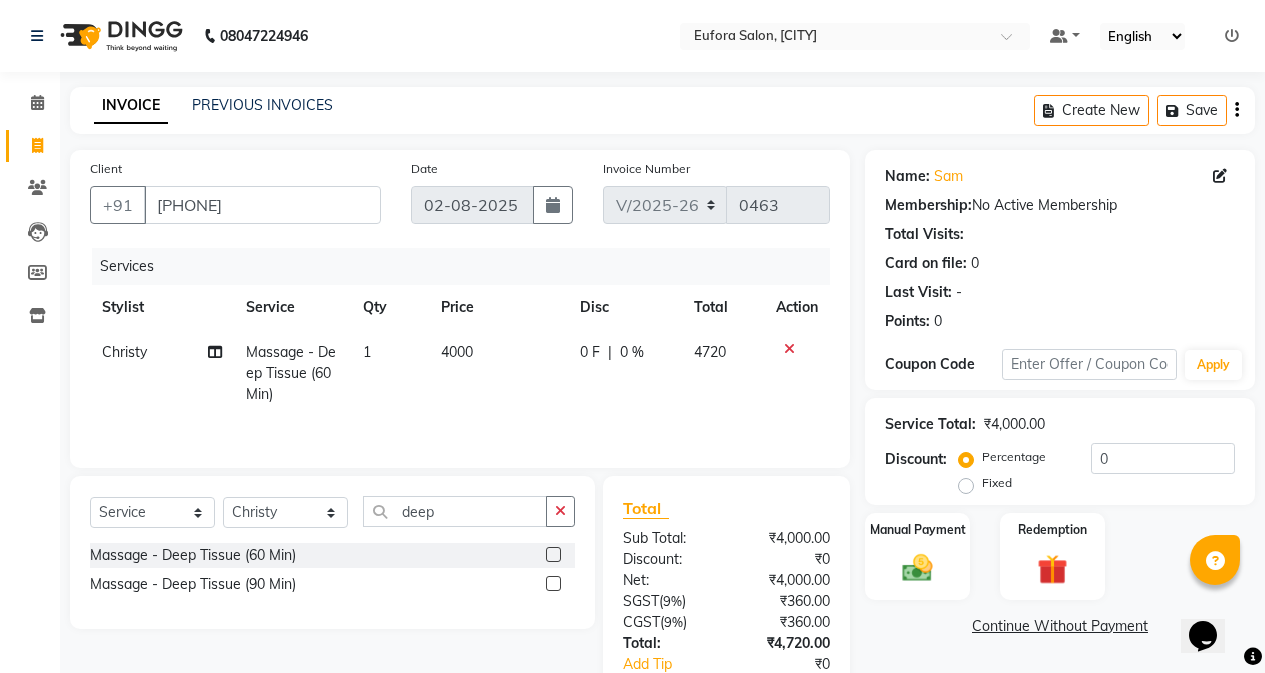 click on "Massage - Deep Tissue (60 Min)" 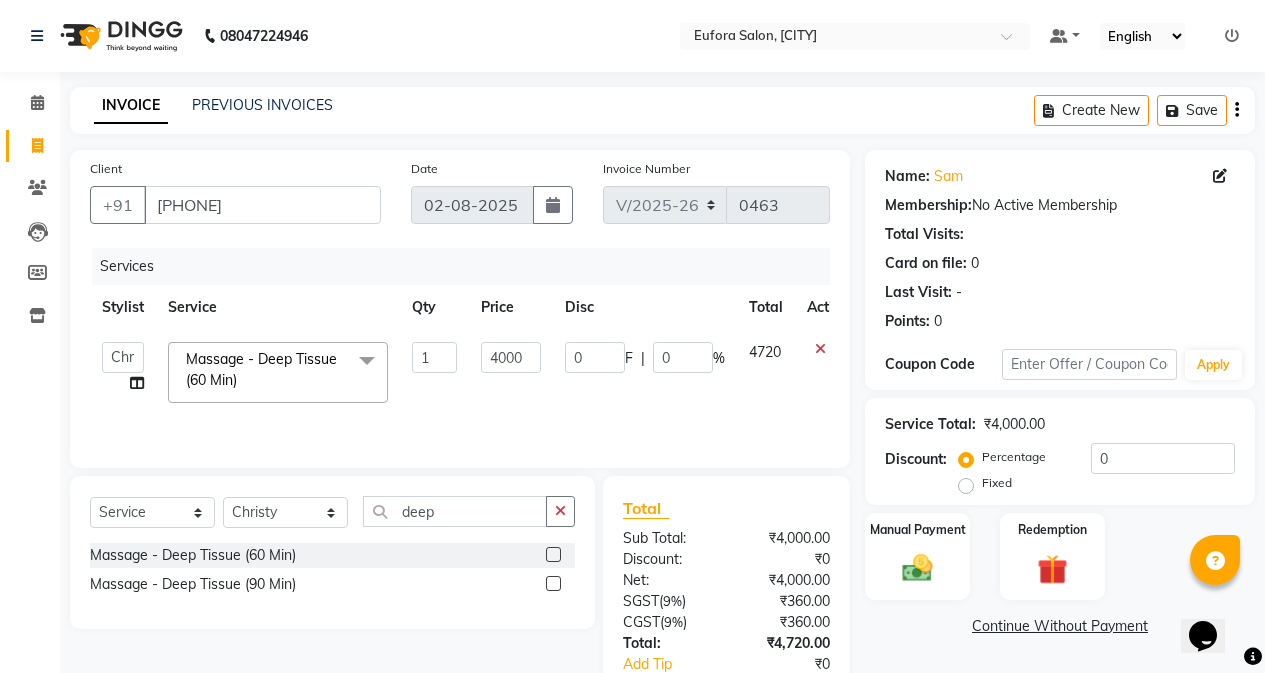 click on "Massage - Deep Tissue (60 Min)" 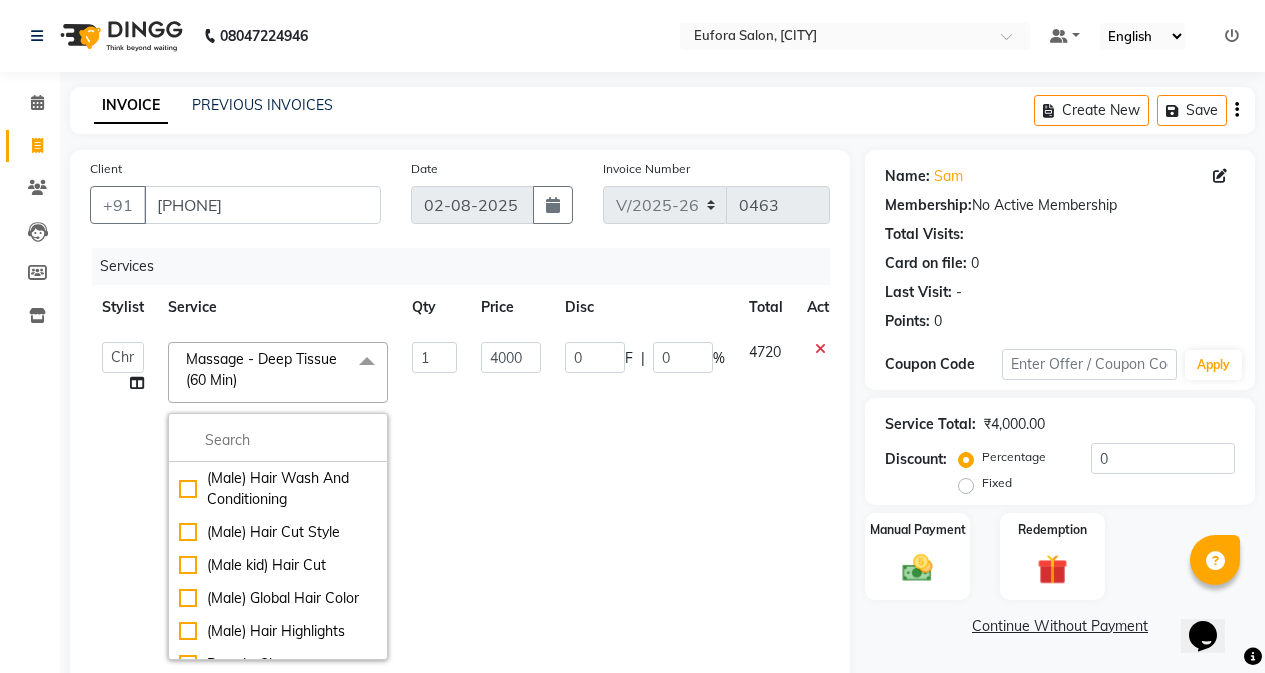 click on "Massage - Deep Tissue (60 Min)" 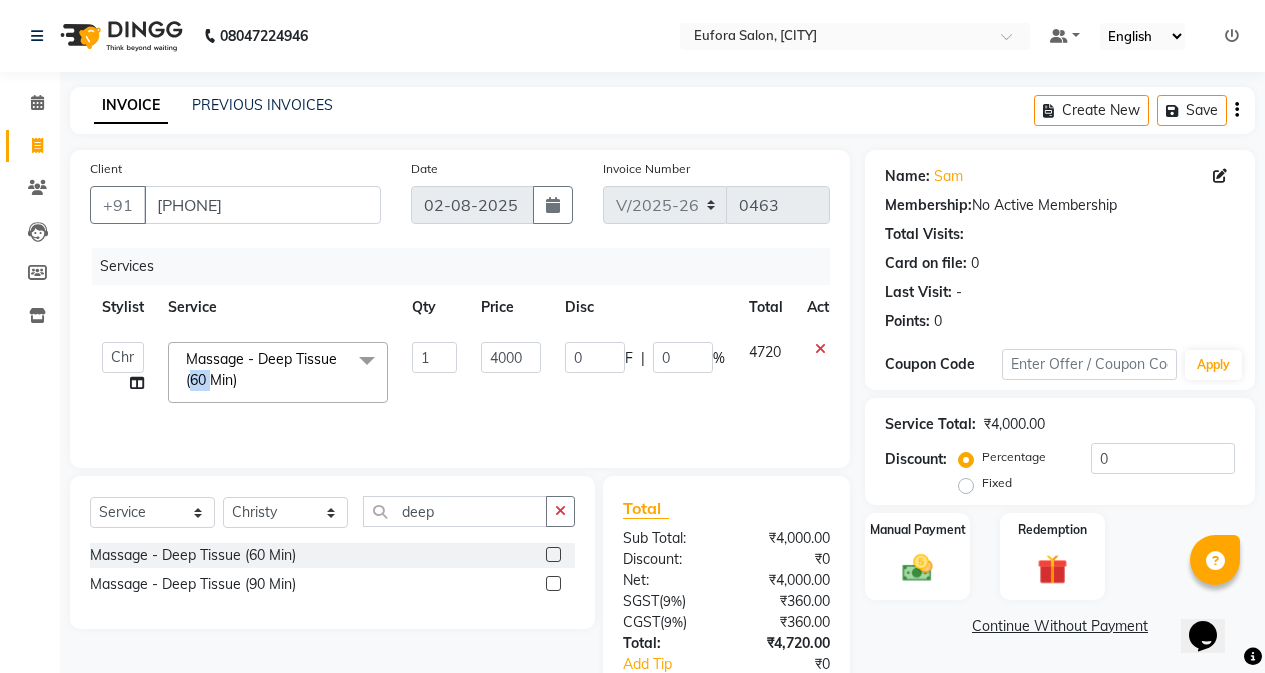 click on "Massage - Deep Tissue (60 Min)" 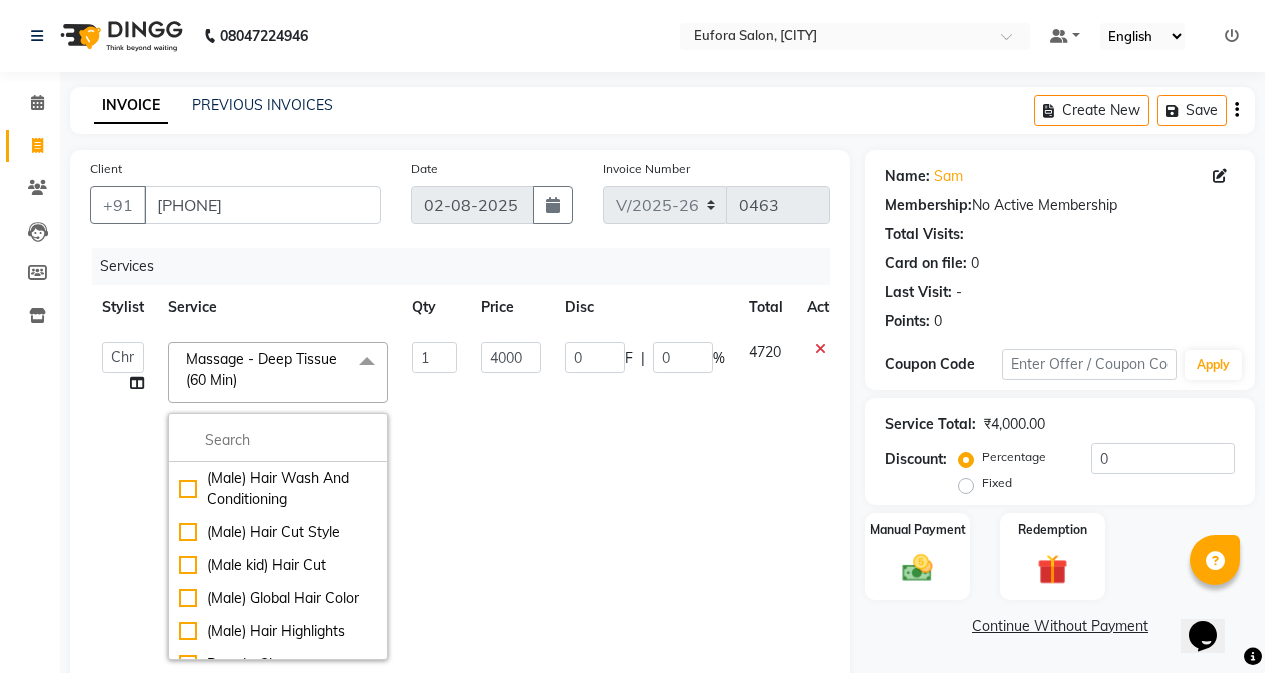 click on "4000" 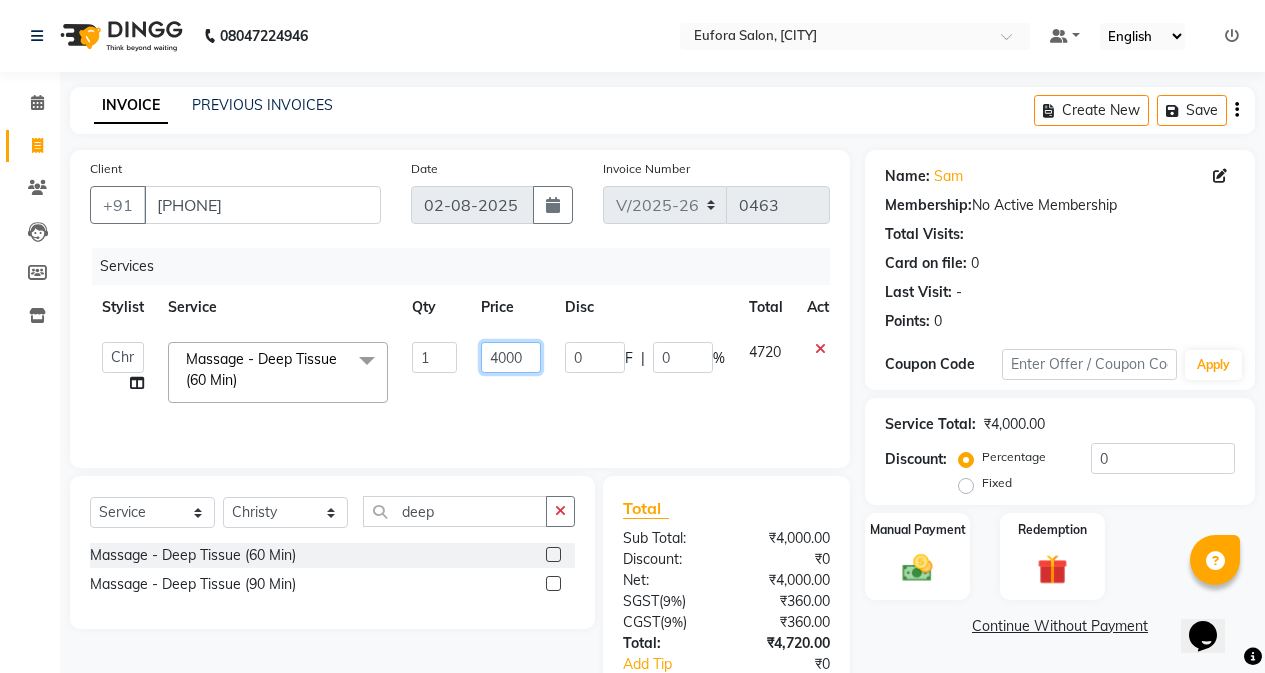 click on "4000" 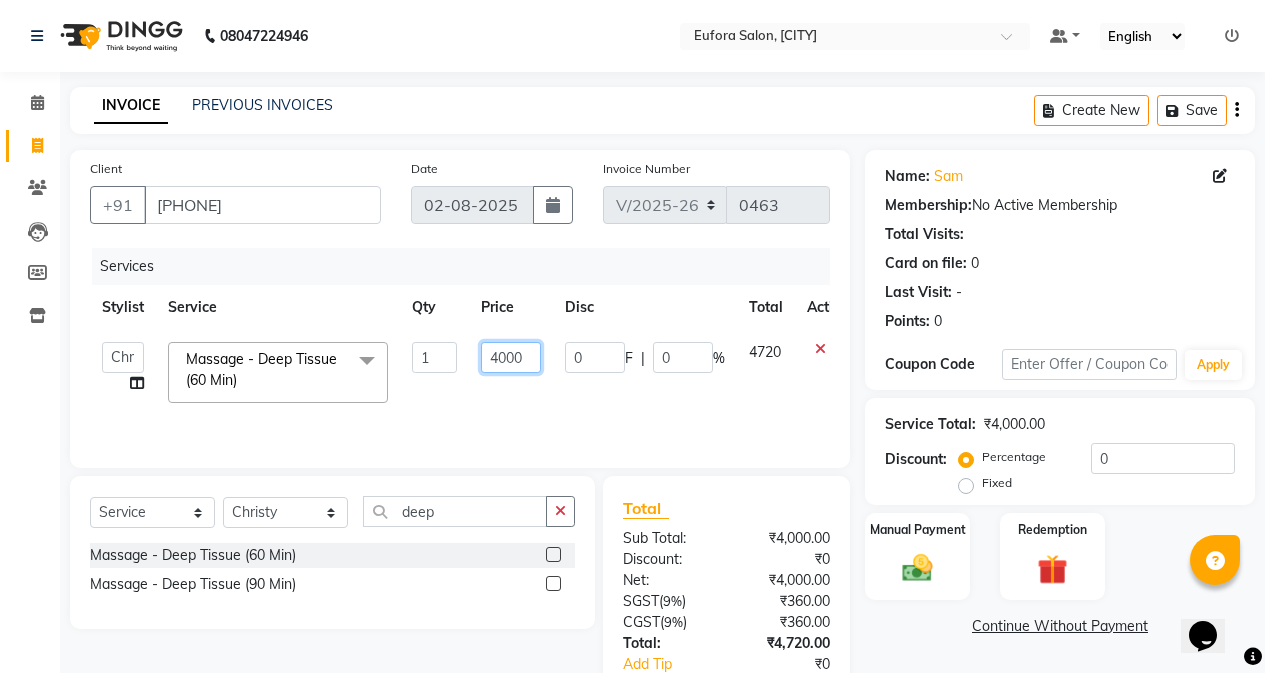 drag, startPoint x: 529, startPoint y: 362, endPoint x: 454, endPoint y: 352, distance: 75.66373 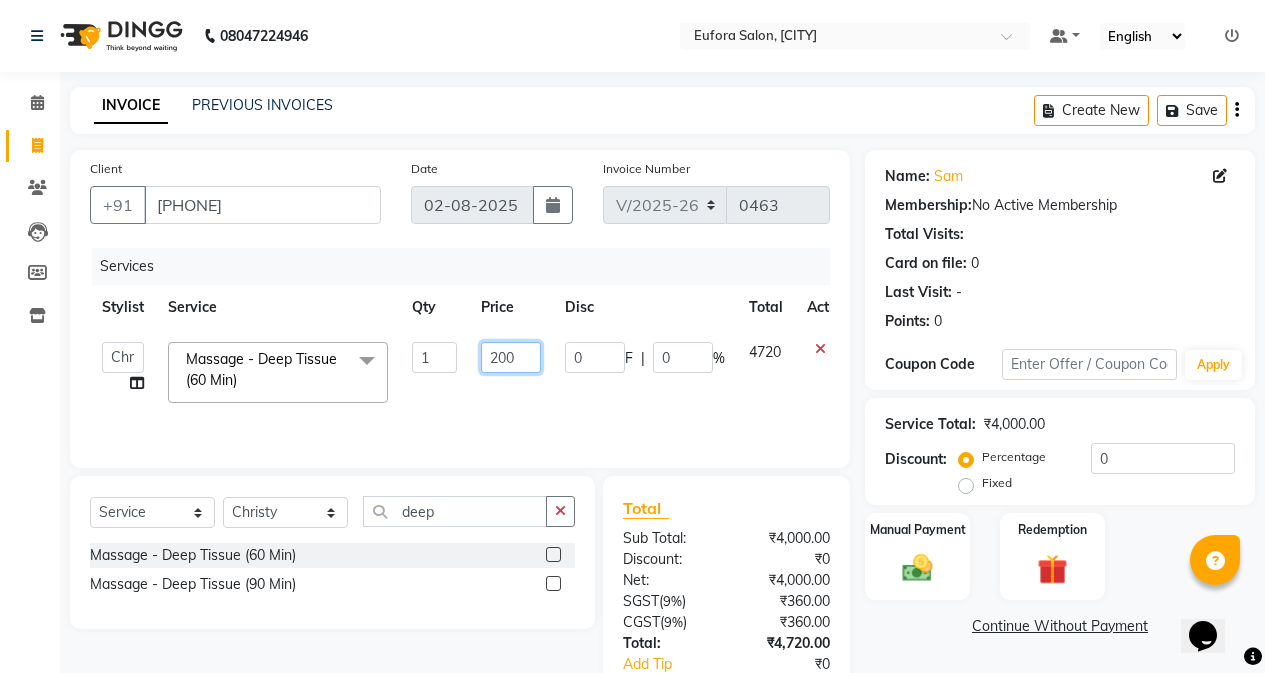 type on "2000" 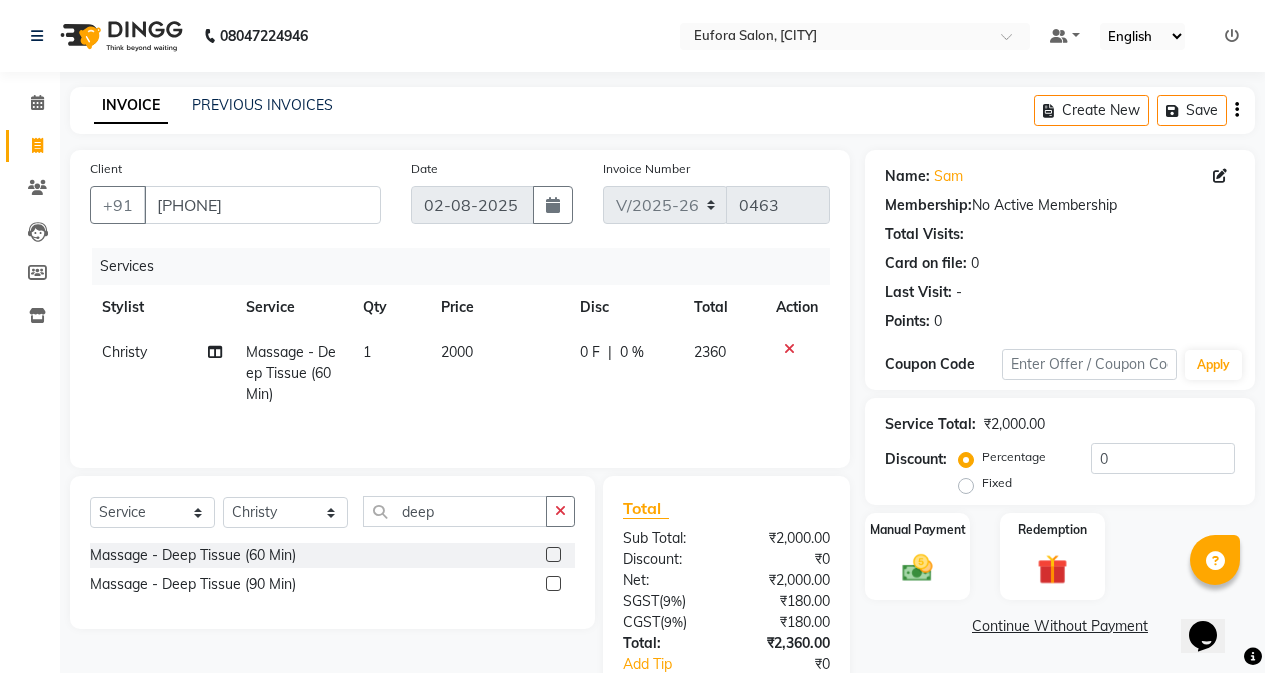 click on "Services Stylist Service Qty Price Disc Total Action [FIRST] [LAST] Massage - Deep Tissue (60 Min) 1 2000 0 F | 0 % 2360" 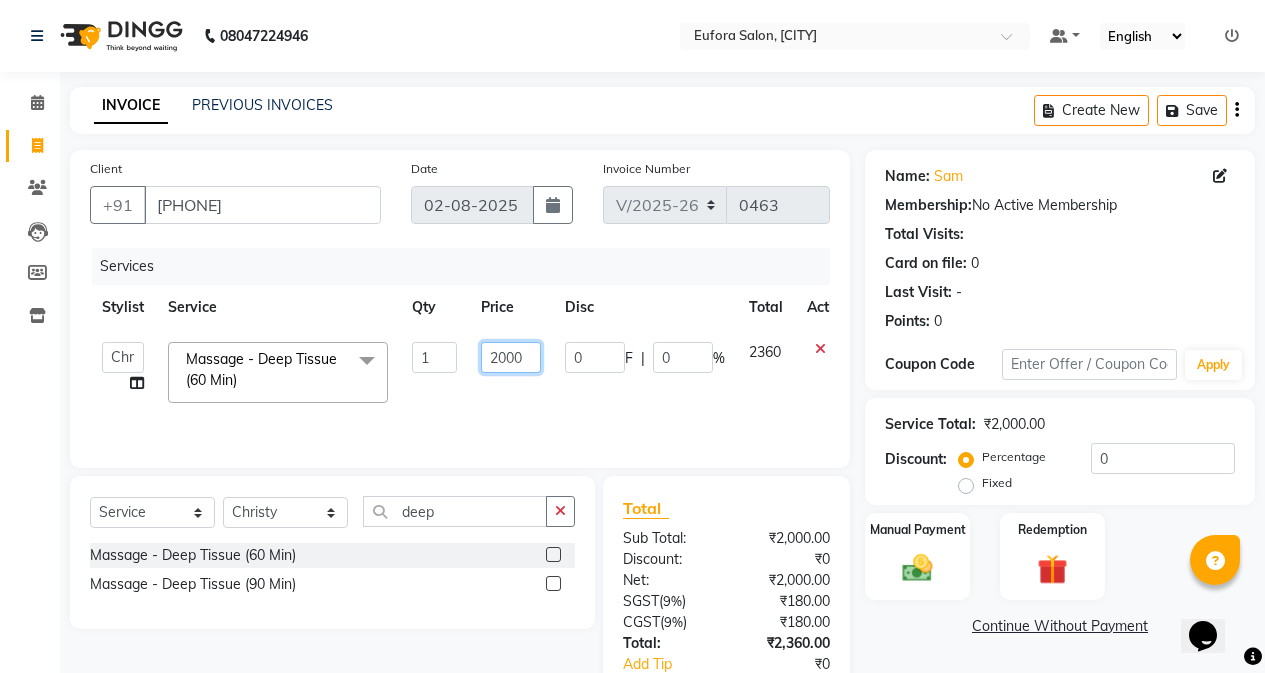 click on "2000" 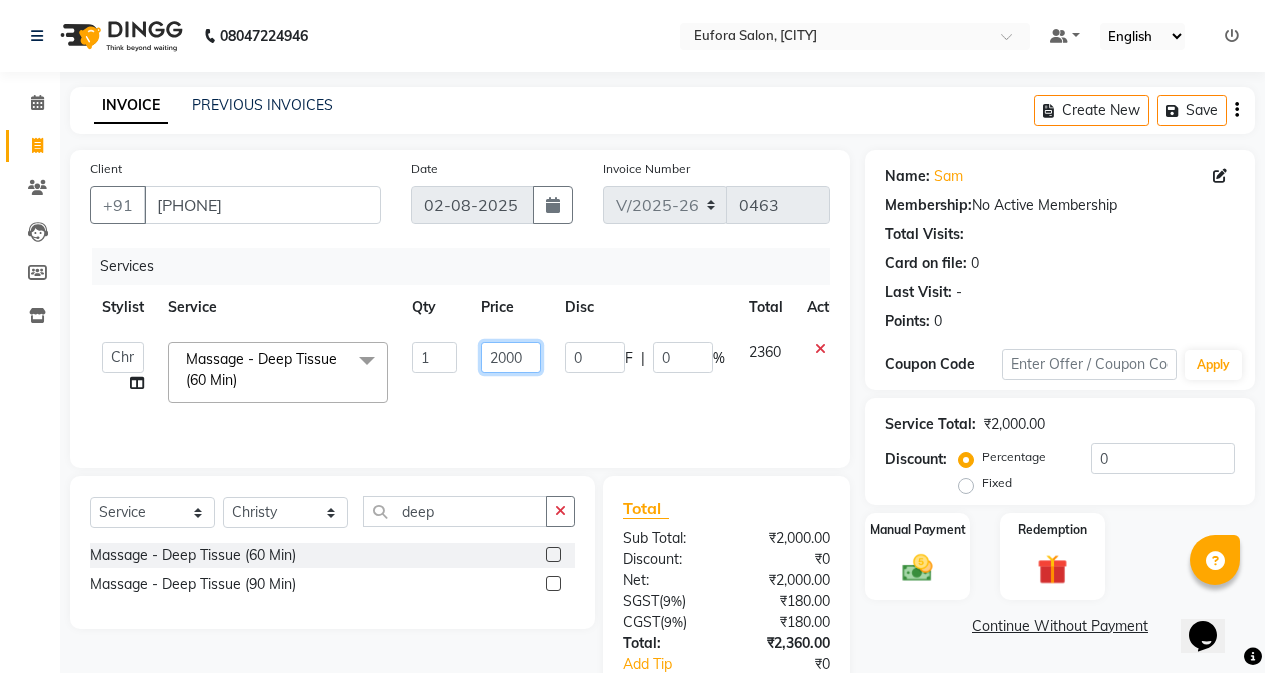 click on "2000" 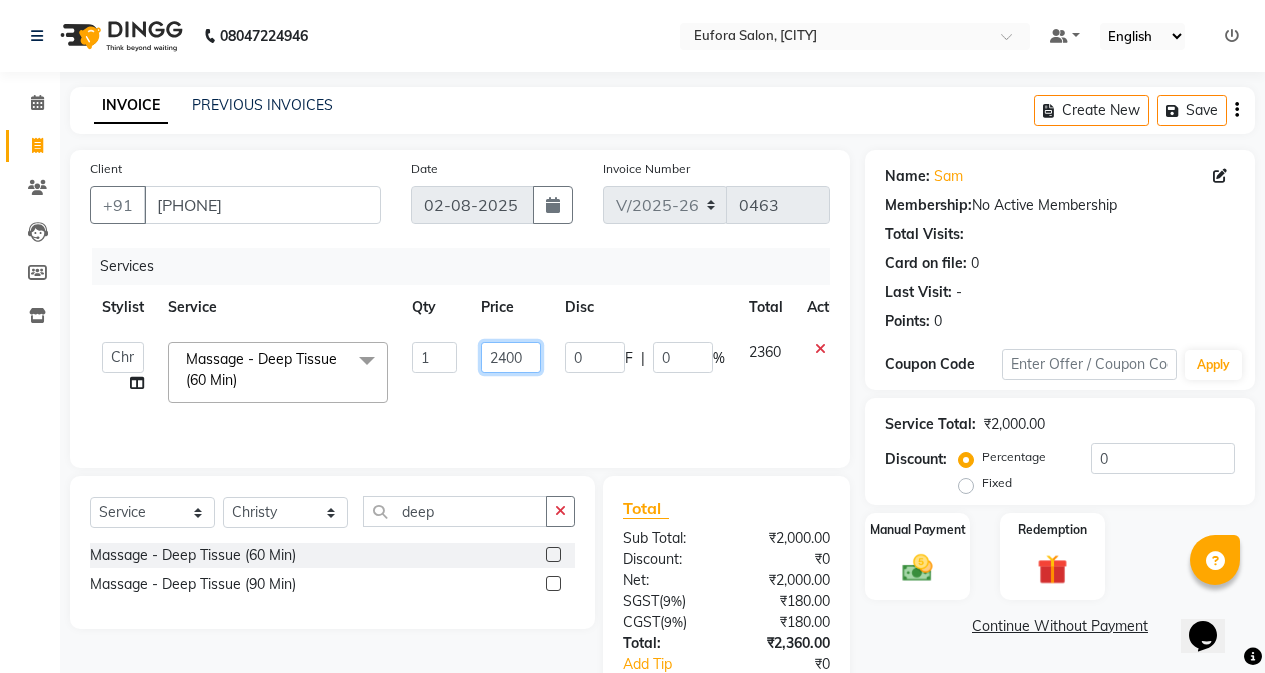 click on "2400" 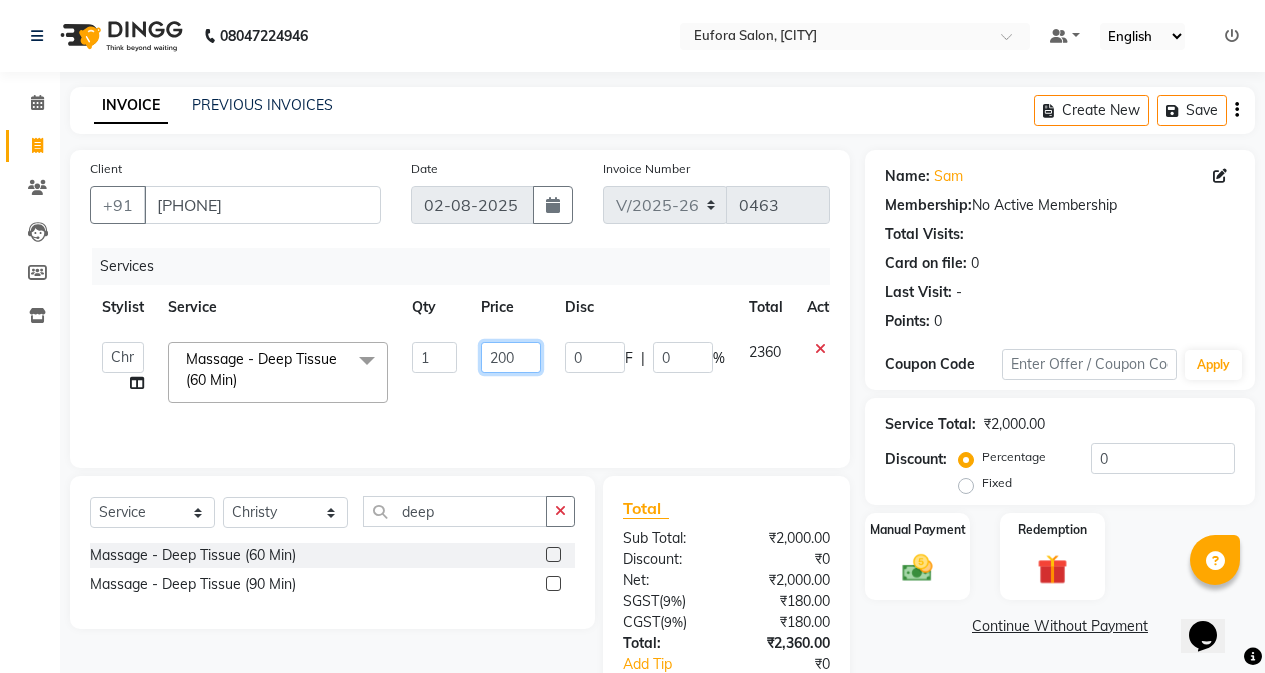 type on "2400" 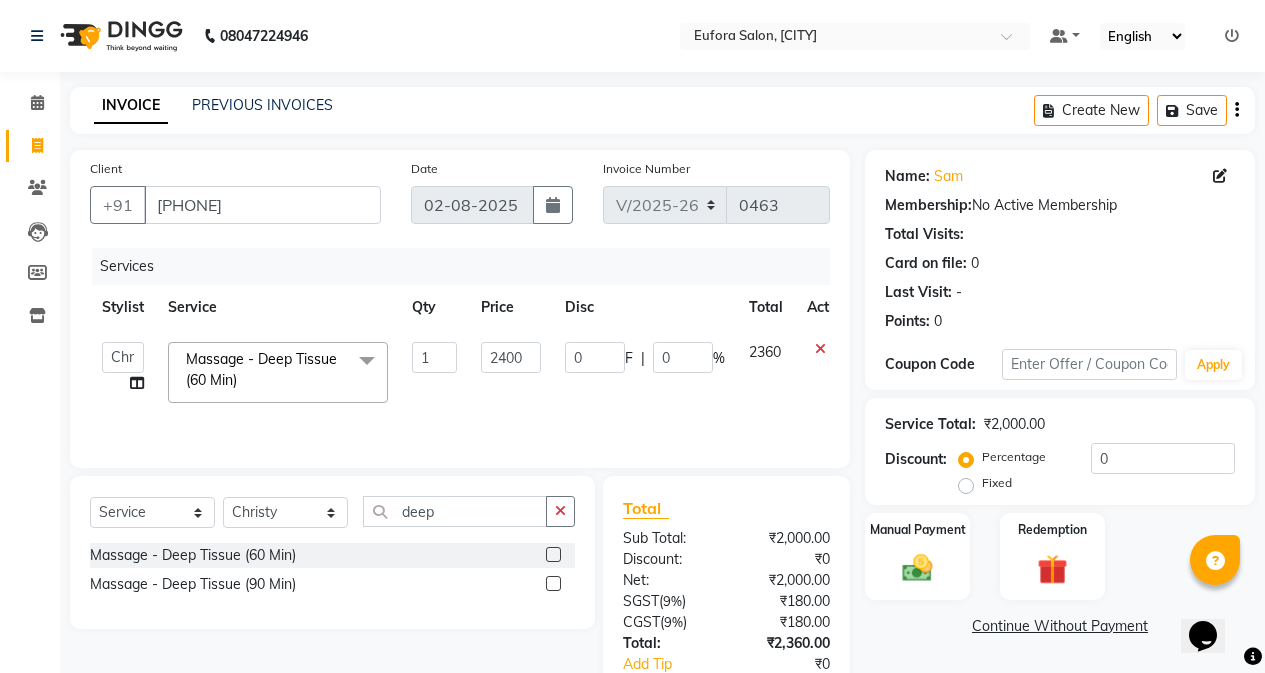 click on "2400" 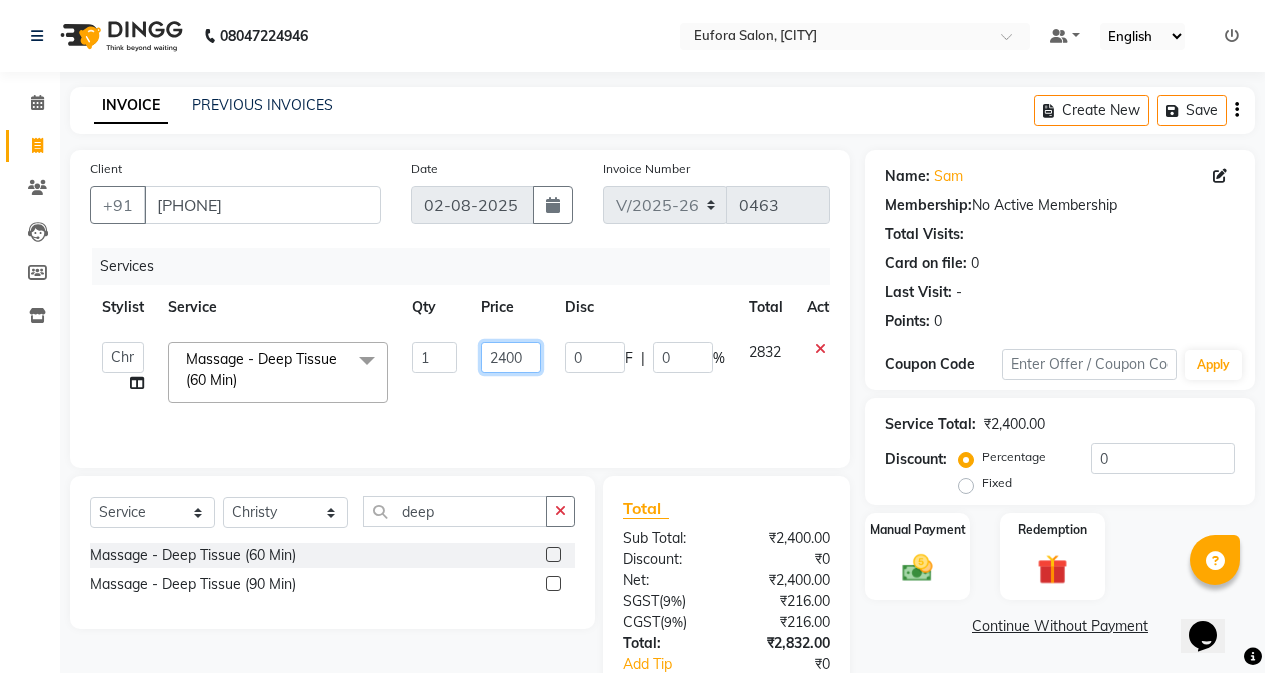 click on "2400" 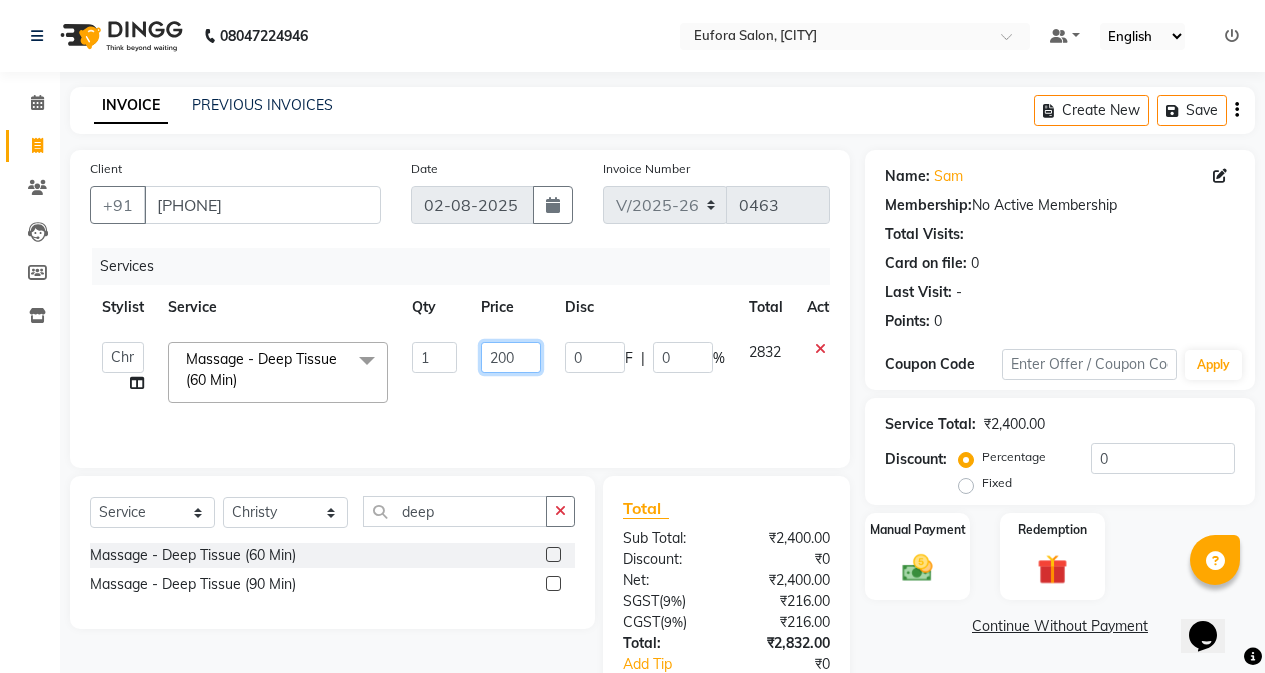 type on "2300" 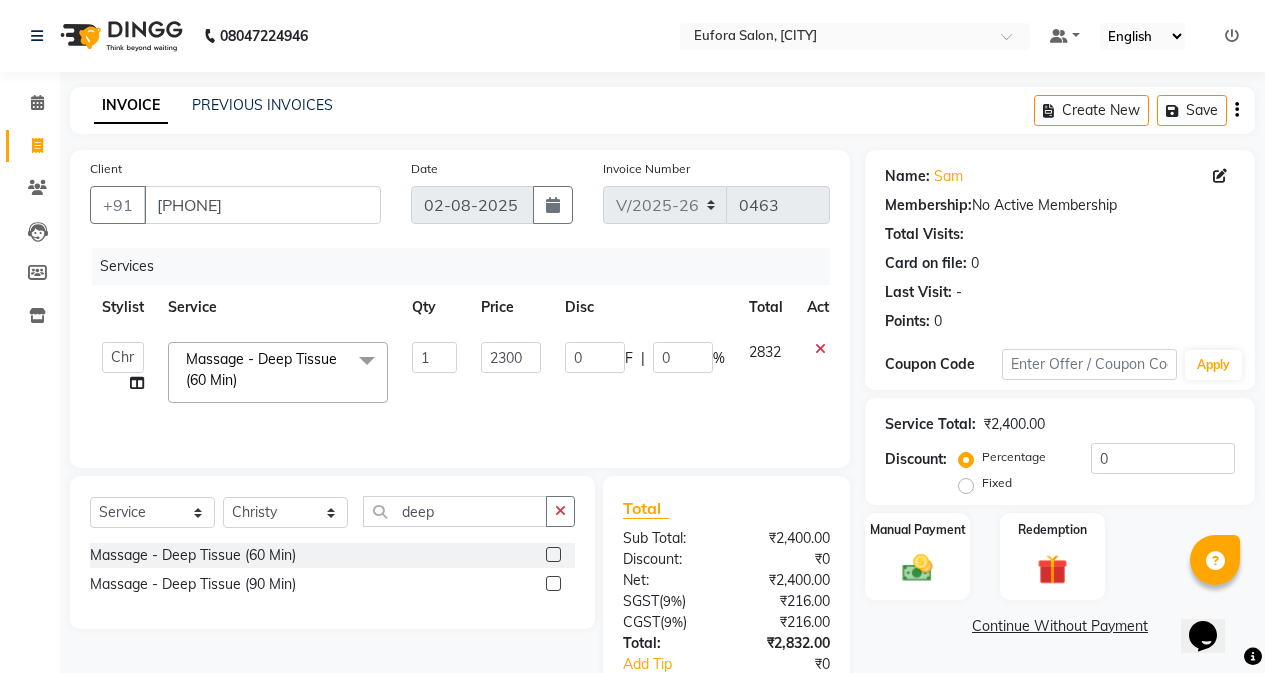 click on "2300" 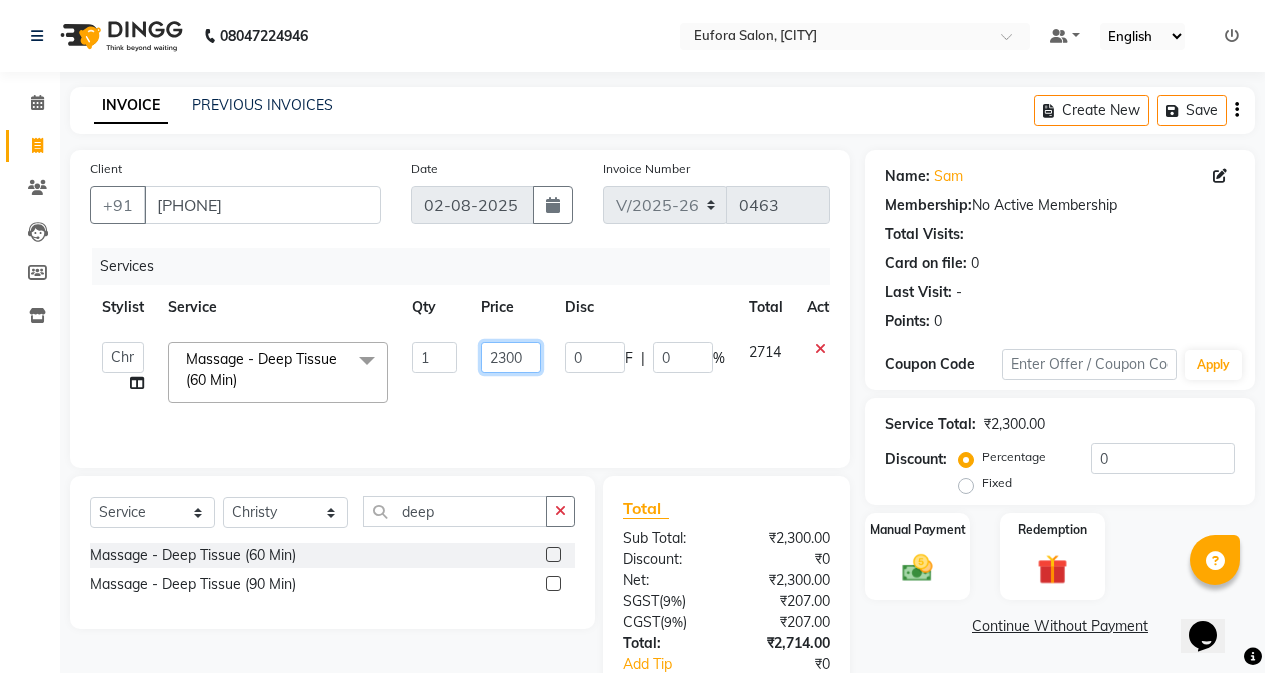 click on "2300" 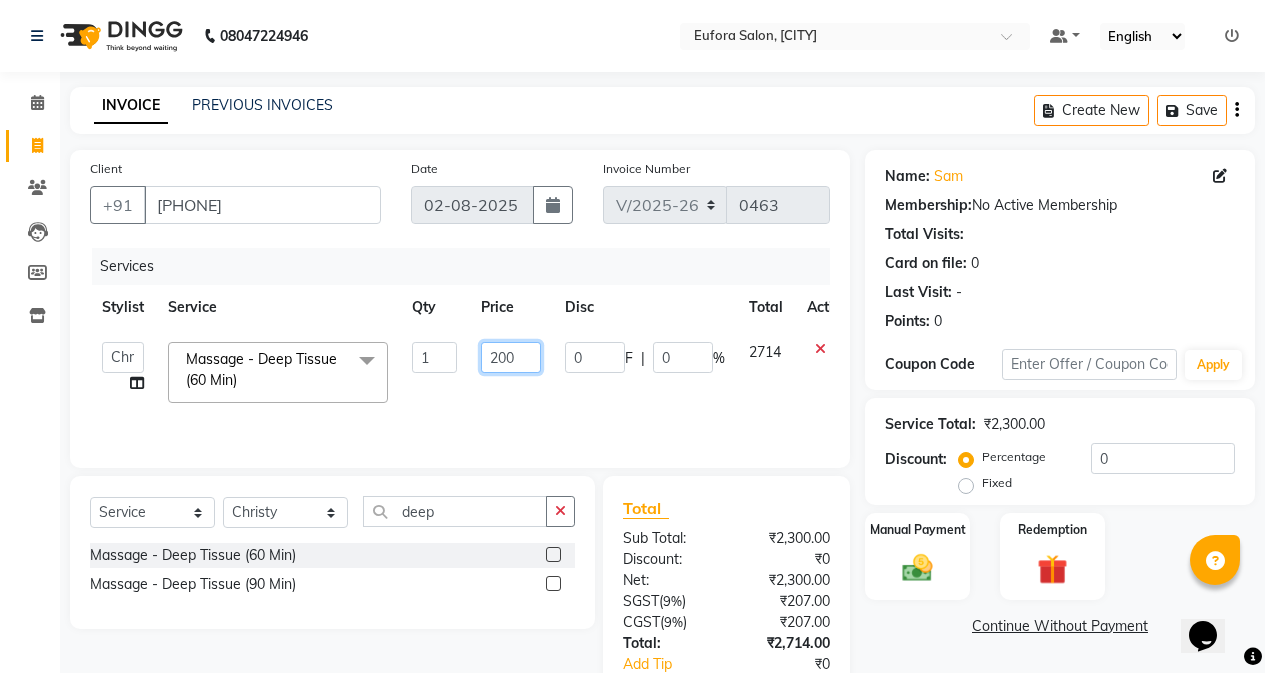 type on "2200" 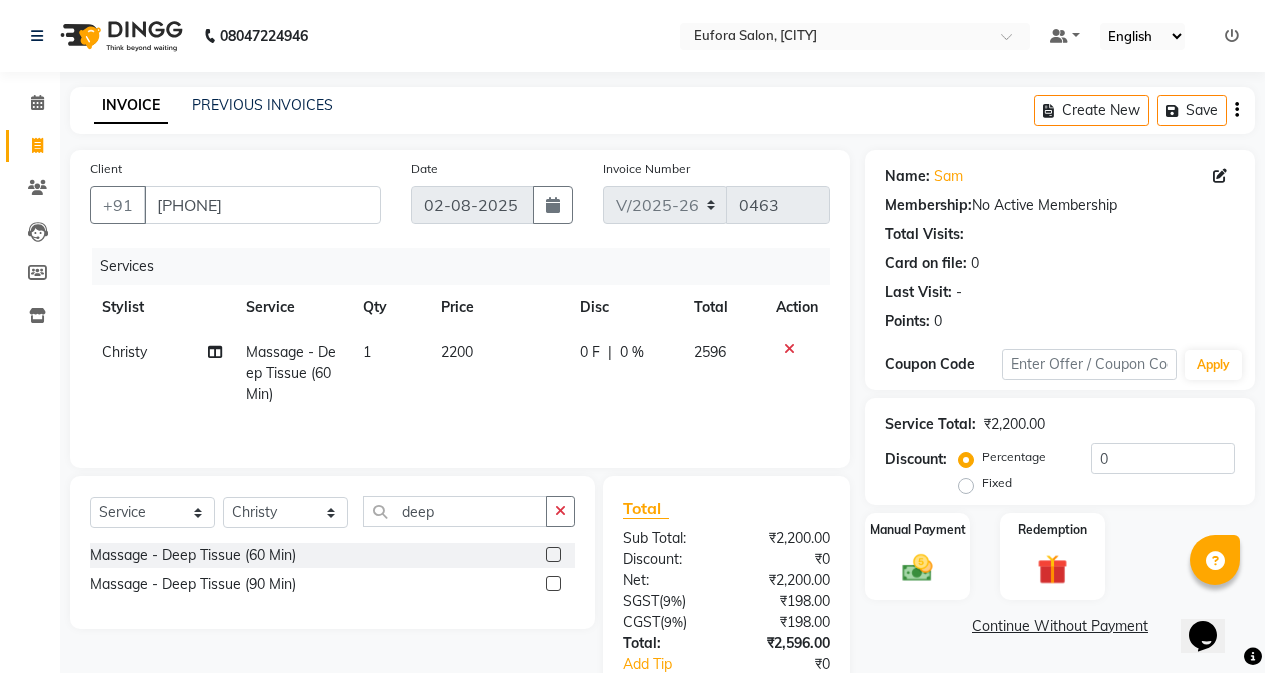 click on "2200" 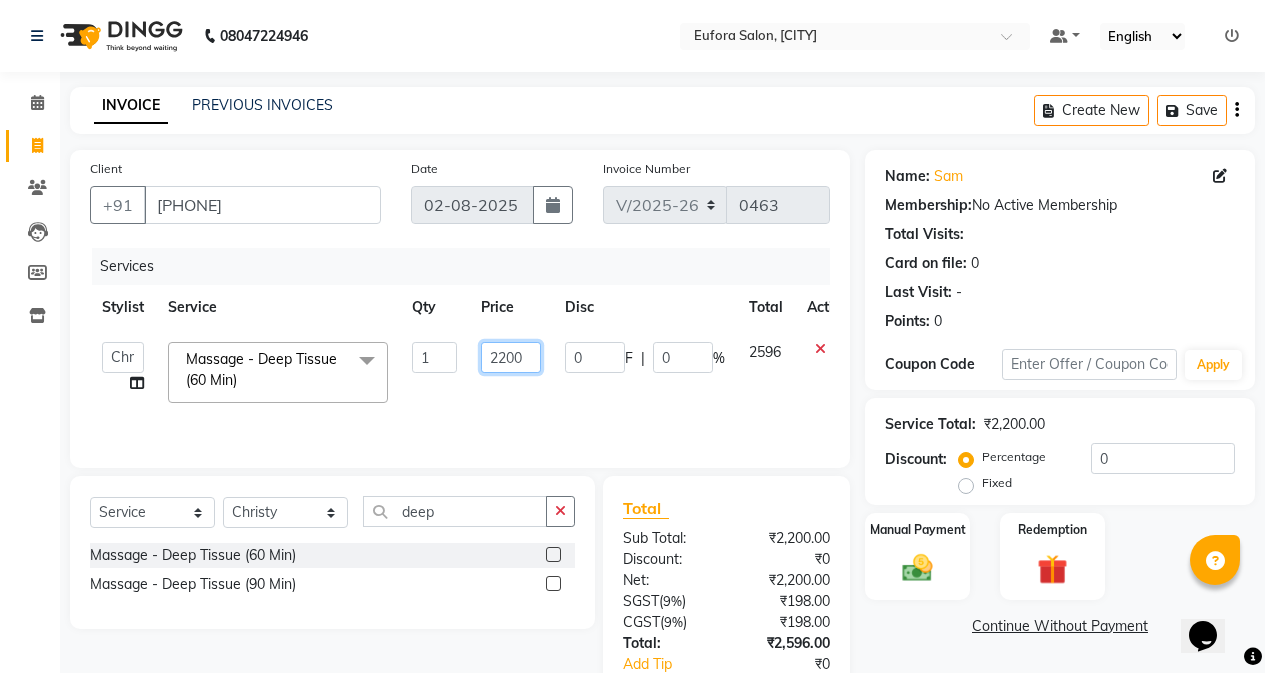 click on "2200" 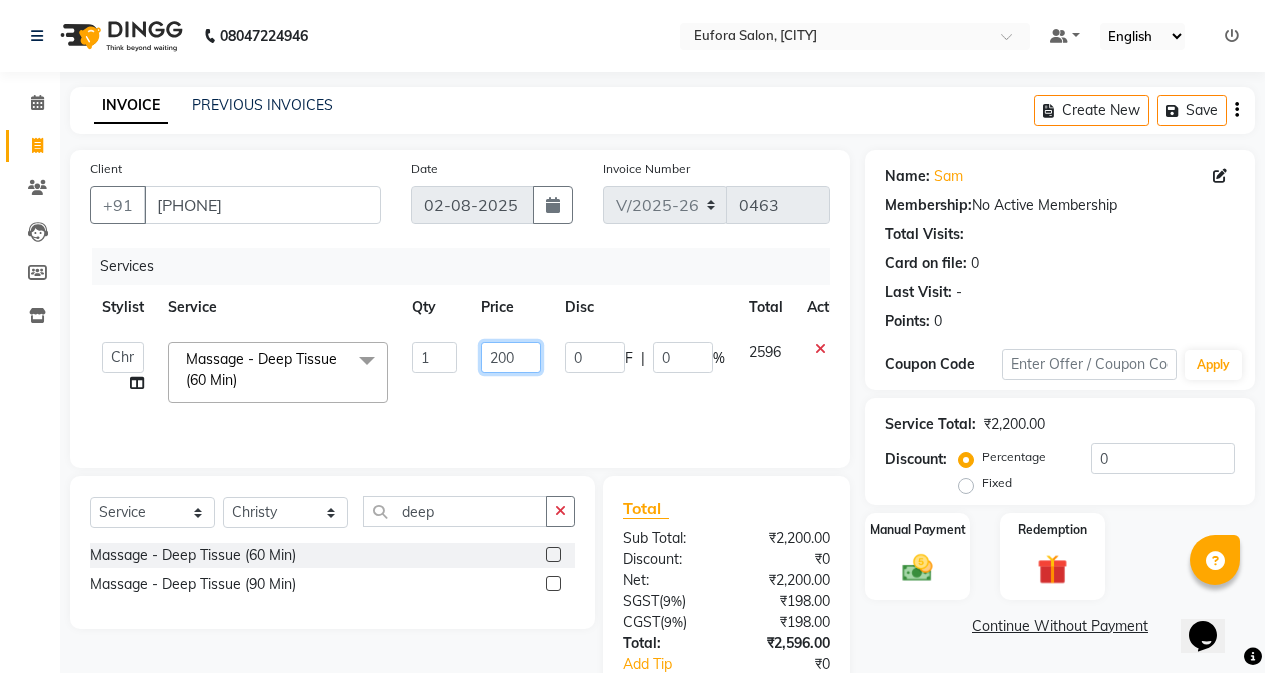 type on "2100" 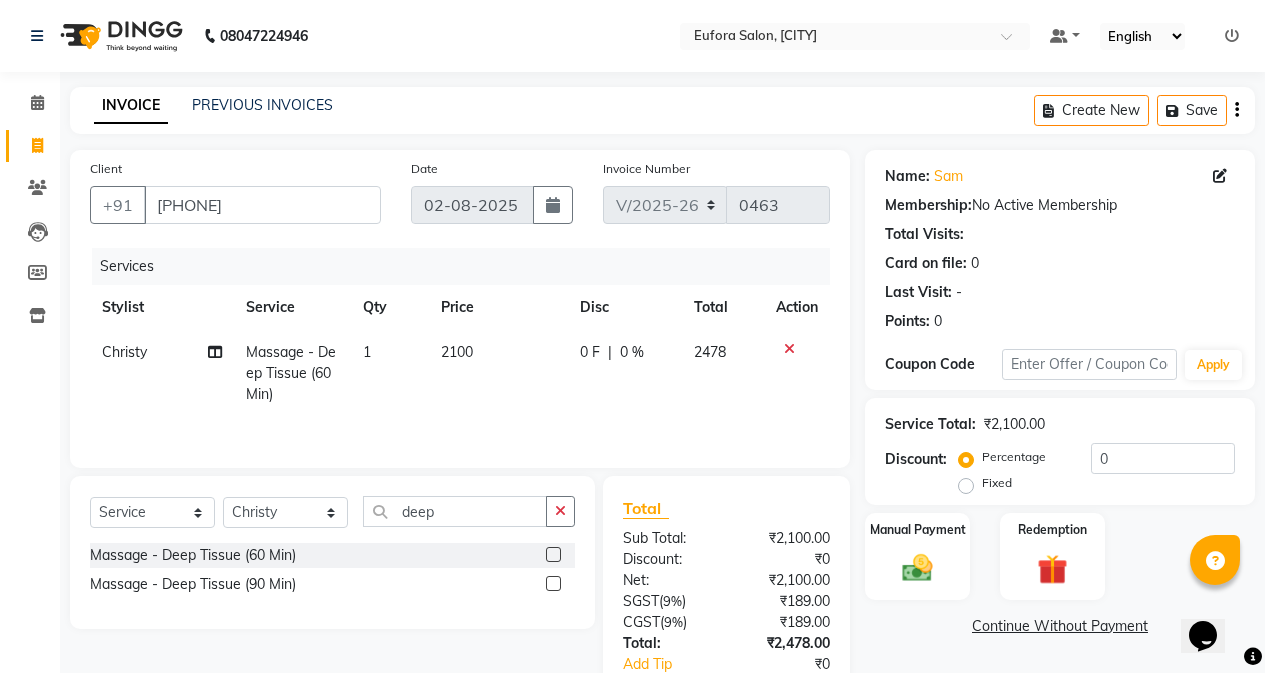 click on "2100" 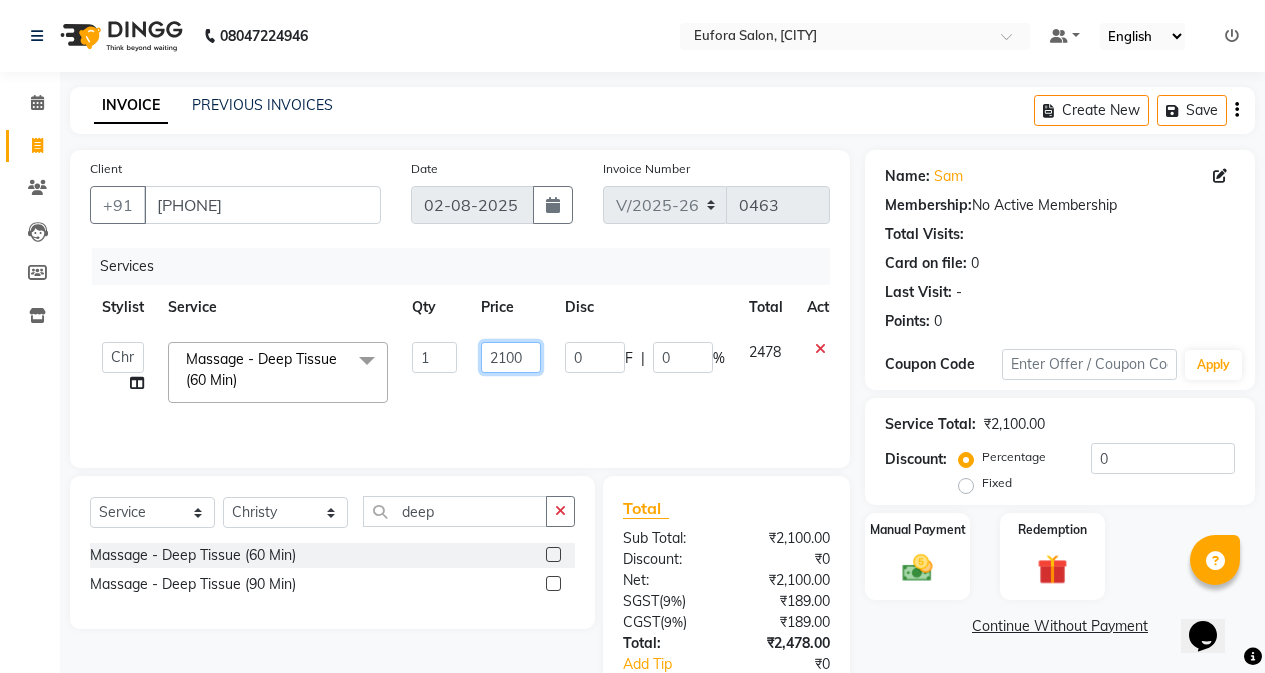 click on "2100" 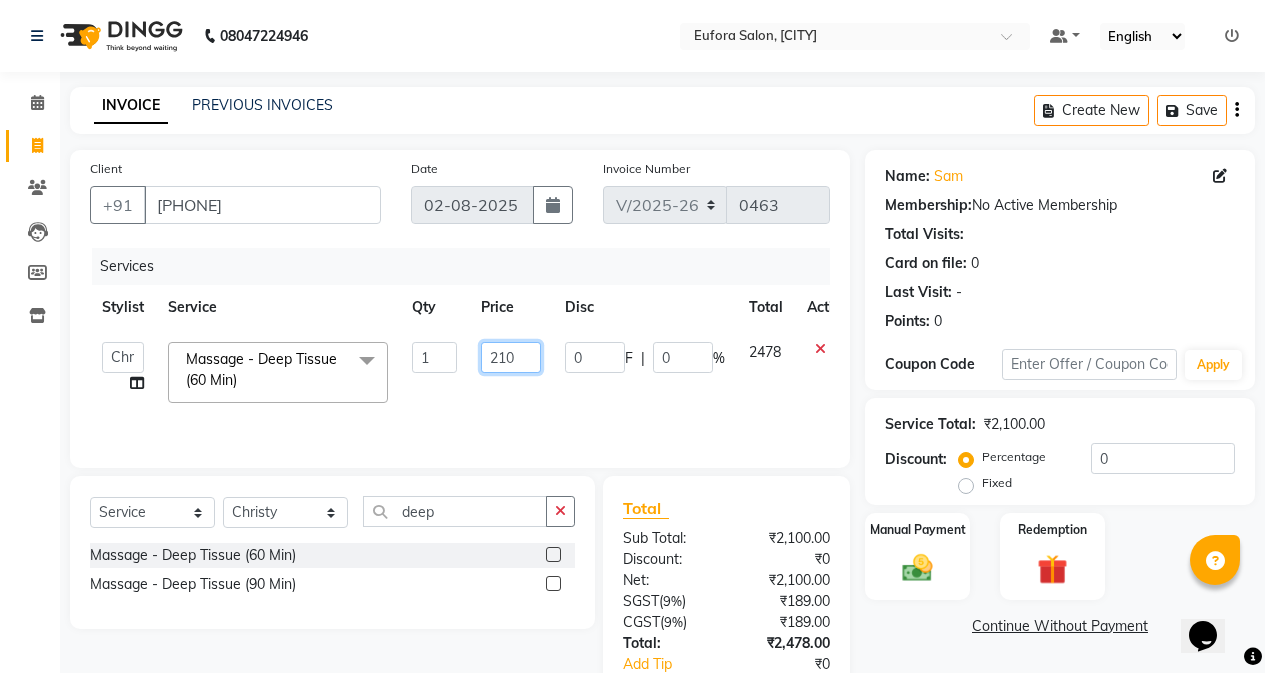 type on "2150" 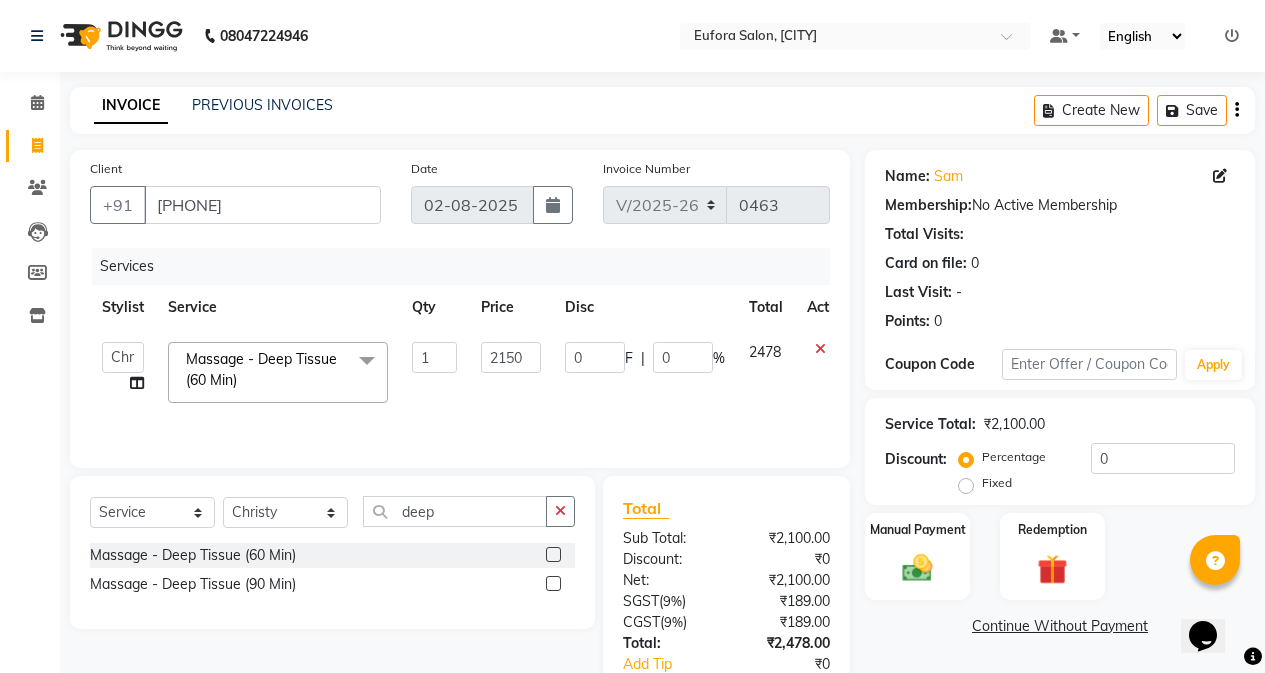 click on "Services Stylist Service Qty Price Disc Total Action [FIRST] [LAST]   [FIRST] [LAST]   [FIRST] [LAST]   [FIRST] [LAST]   [FIRST] [LAST]   [FIRST] [LAST]   [FIRST] [LAST] [FIRST] [LAST]   [FIRST] [LAST]   [FIRST] [LAST]  Massage - Deep Tissue (60 Min)  x (Male) Hair Wash And Conditioning (Male) Hair Cut Style (Male kid) Hair Cut (Male) Global Hair Color (Male) Hair Highlights Beard - Shave Beard - Styling Beard - Color Mustach - Color (Female) Hair Wash And Conditioning With Blast Dry (Female) Creative Hair Cut (Female) Hair Trim (One Length) (Kid Female) Haircut Styling - Ironing Styling - Blow Dry Styling - Tong Curls straightening [permanent] (Female) Root Touch Up (Female)  Ammonia Free (Female) Pre Lightning (Female) Global Hair Color (Female) Highlights Ola-plex Treatment Smoothing                                                                                                                                                            4500 Onwards Botox treatment Keratin treatment Nano Plastiya Hair &Scalp Treatment - Hair Spa Hair &Scalp Treatment - Scalp Scrub Neck Threading 1" 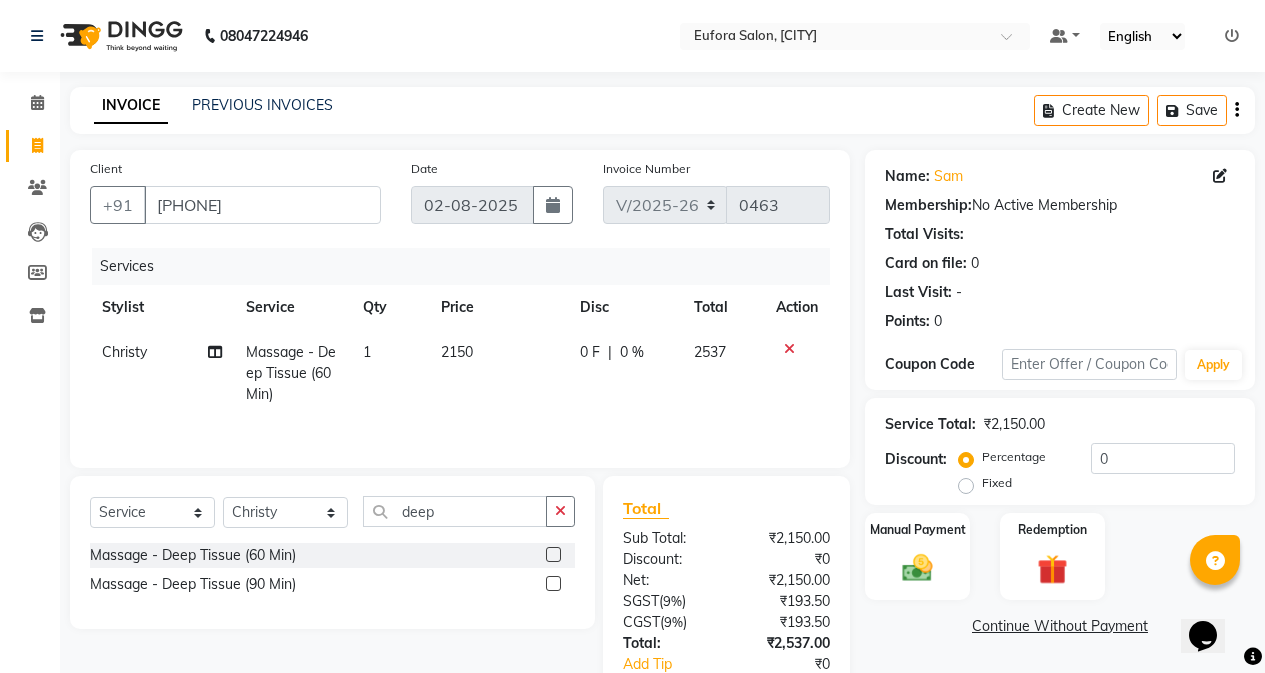 click on "2150" 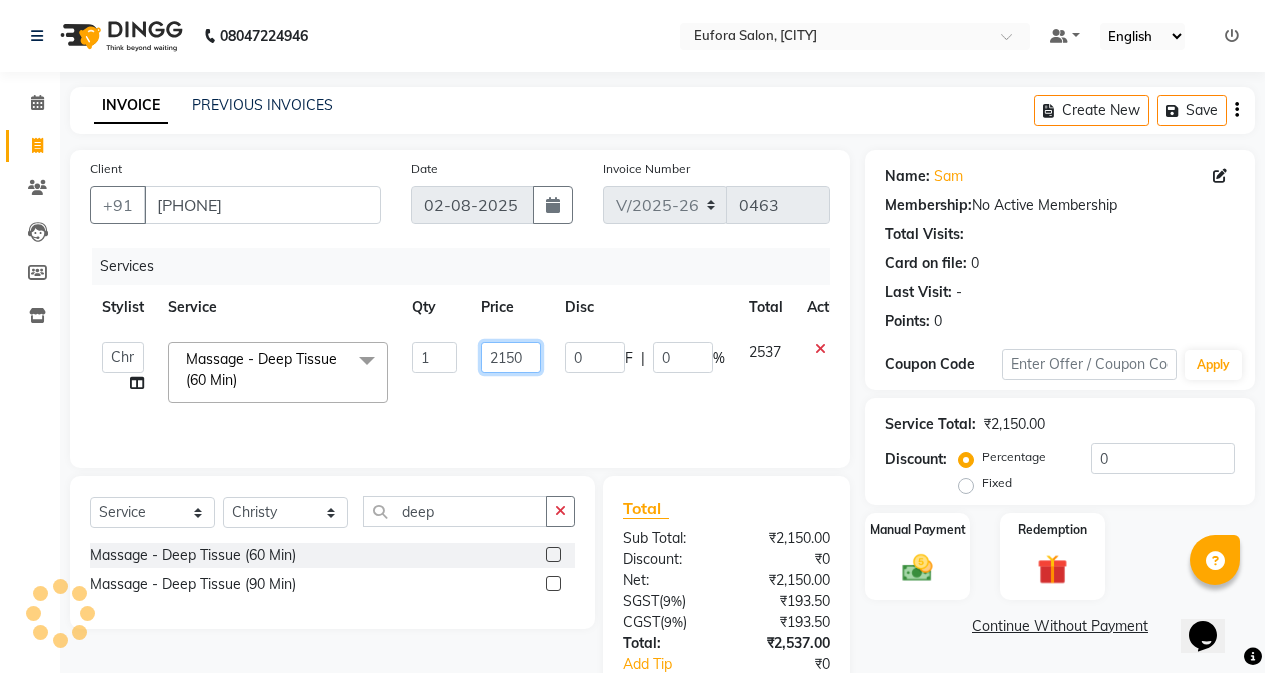 click on "2150" 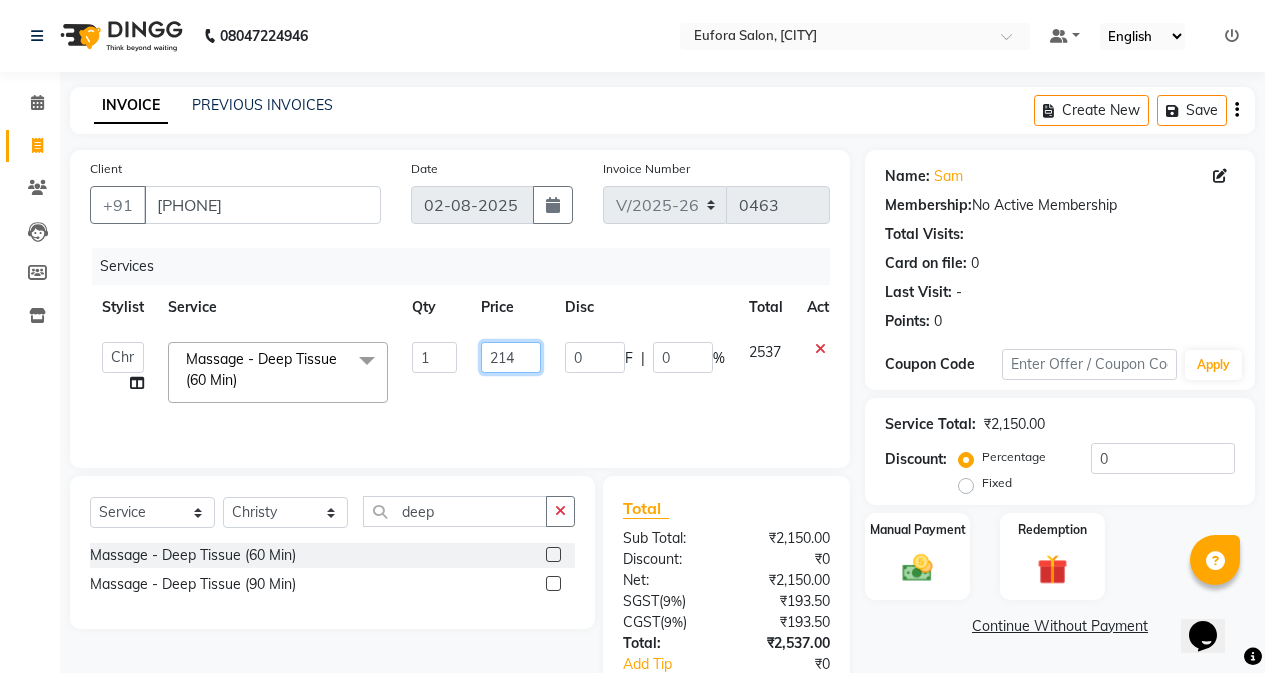 type on "2140" 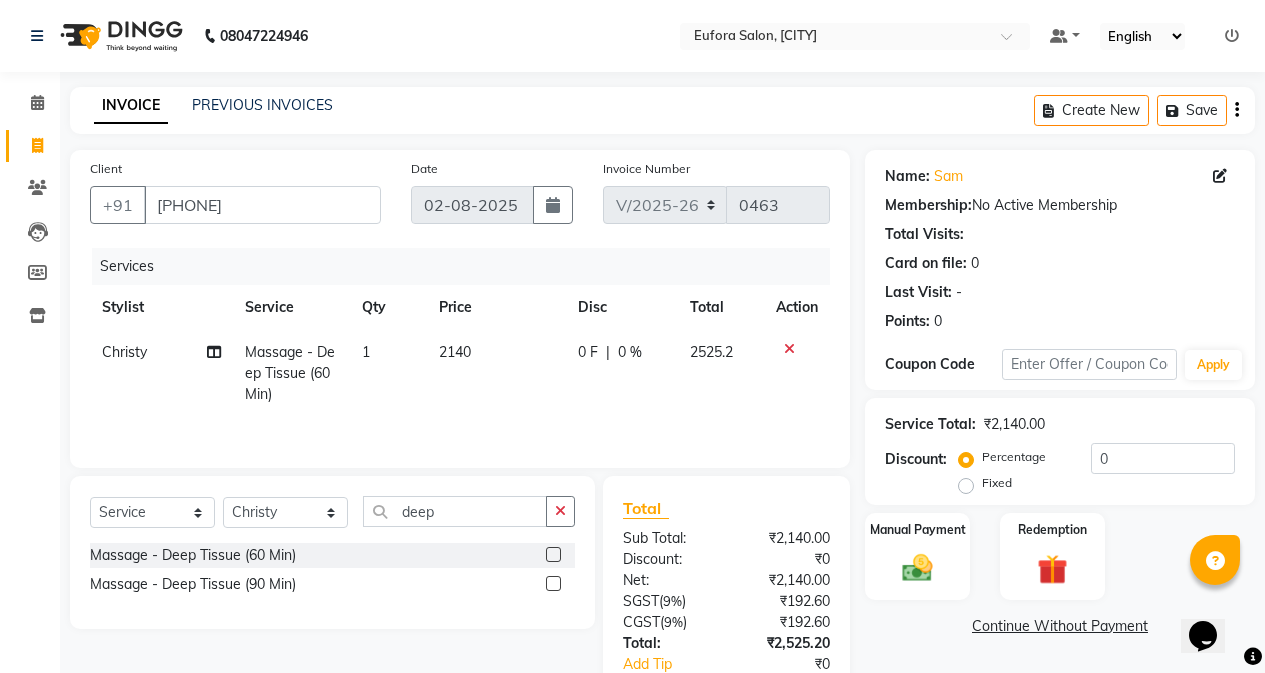 click on "2140" 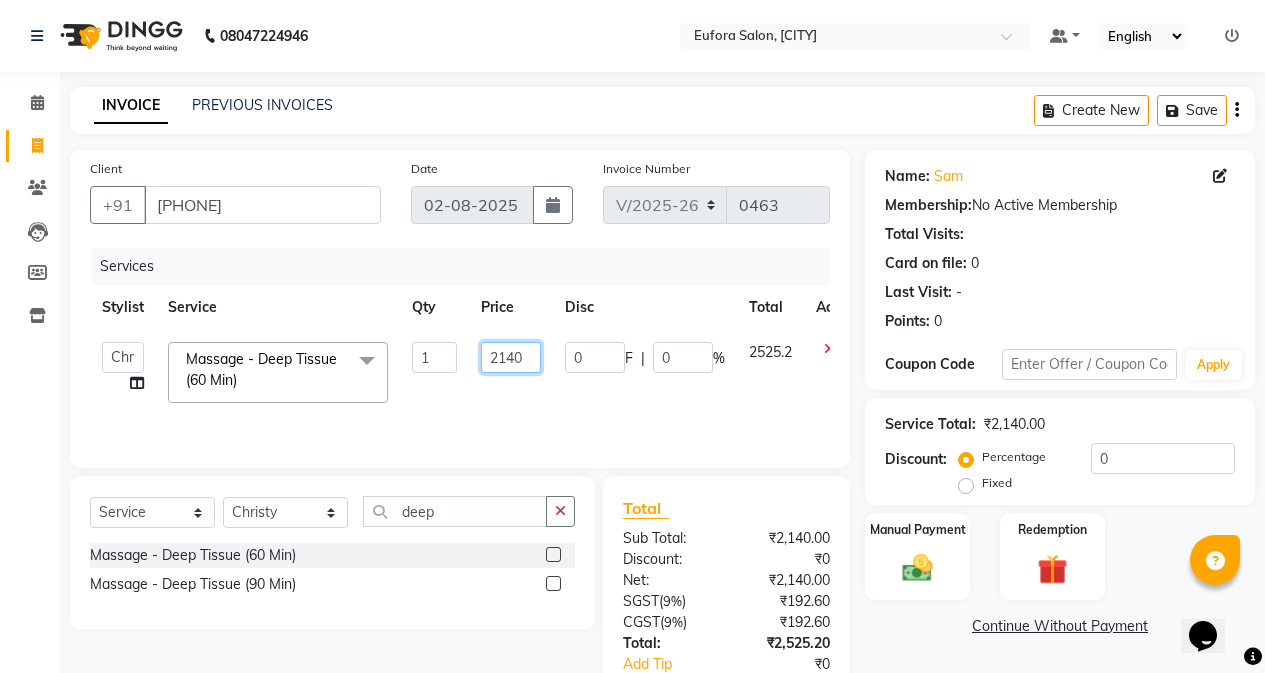 click on "2140" 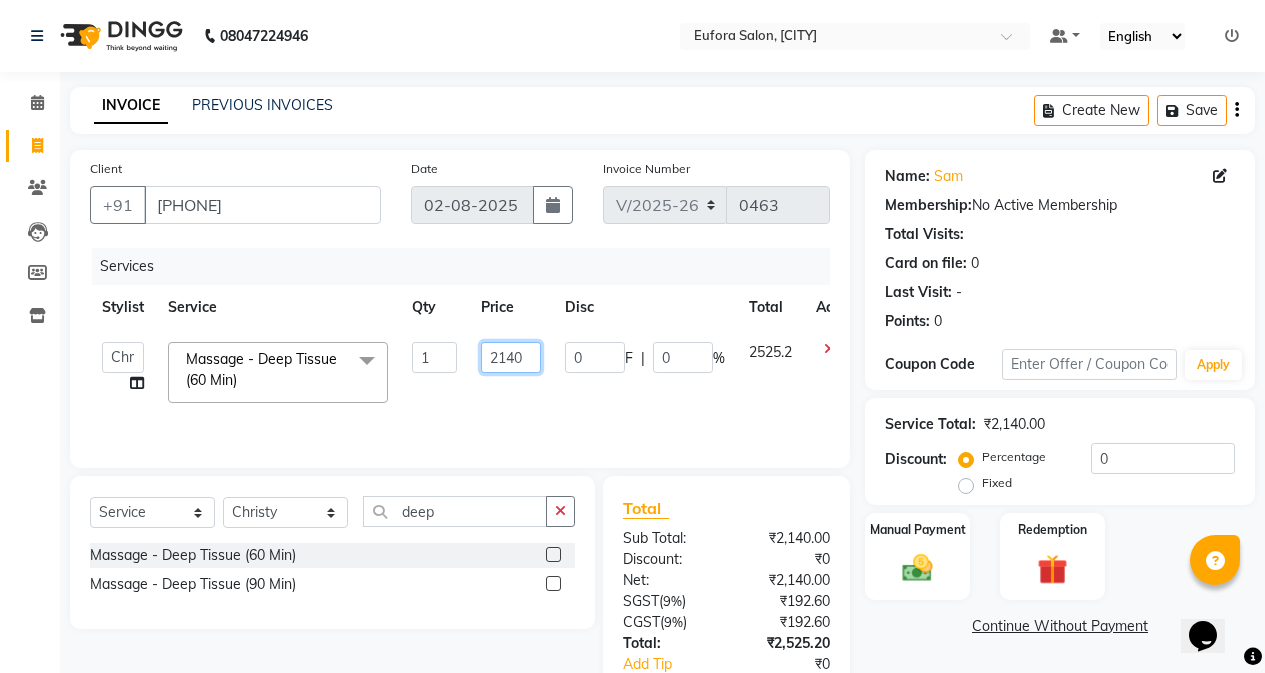 click on "2140" 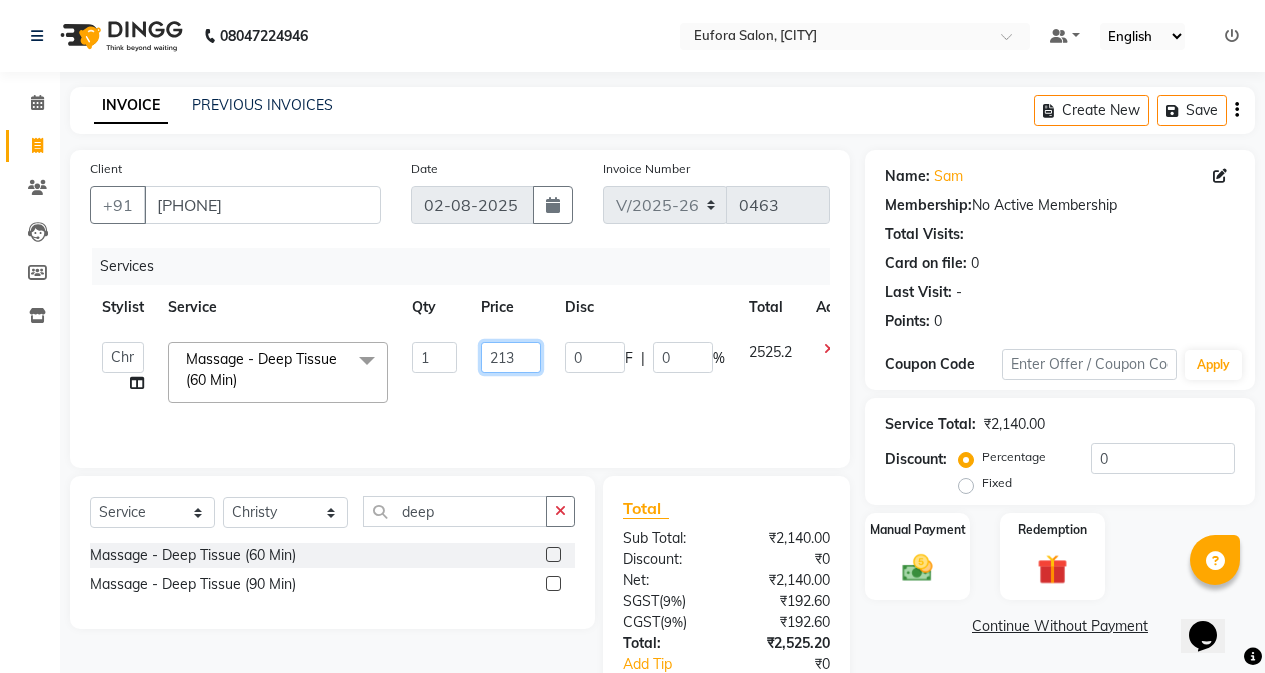 type on "2136" 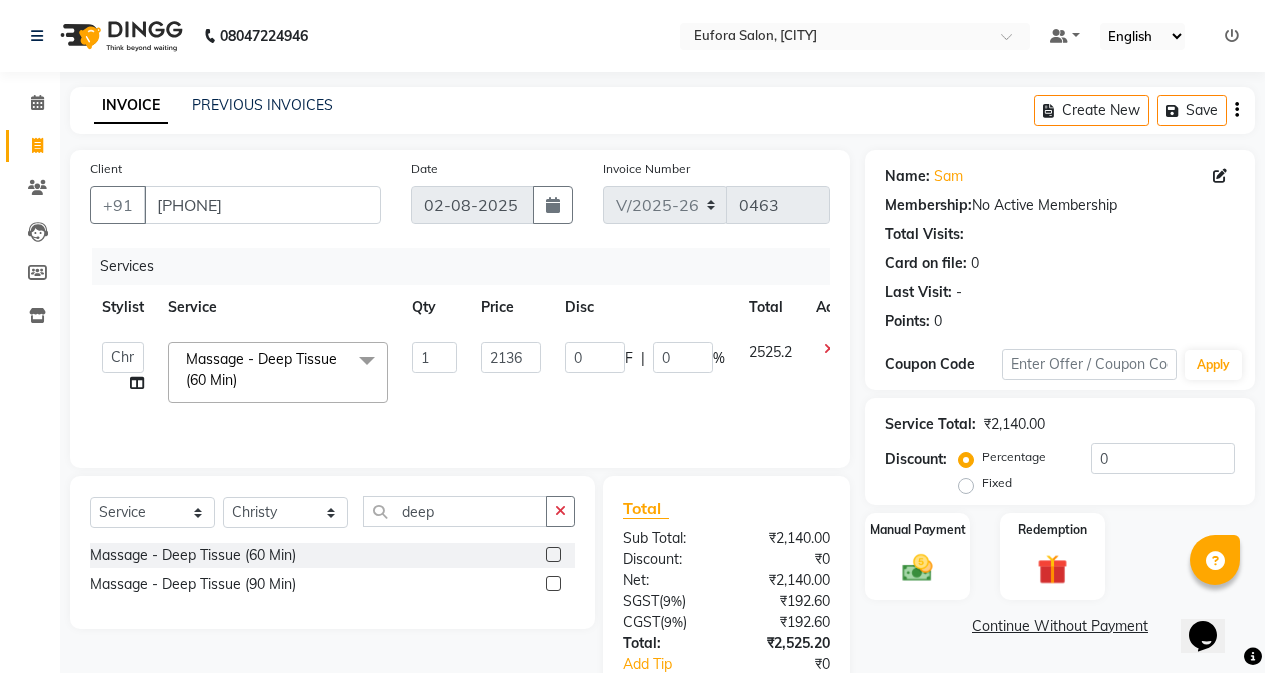 click on "2136" 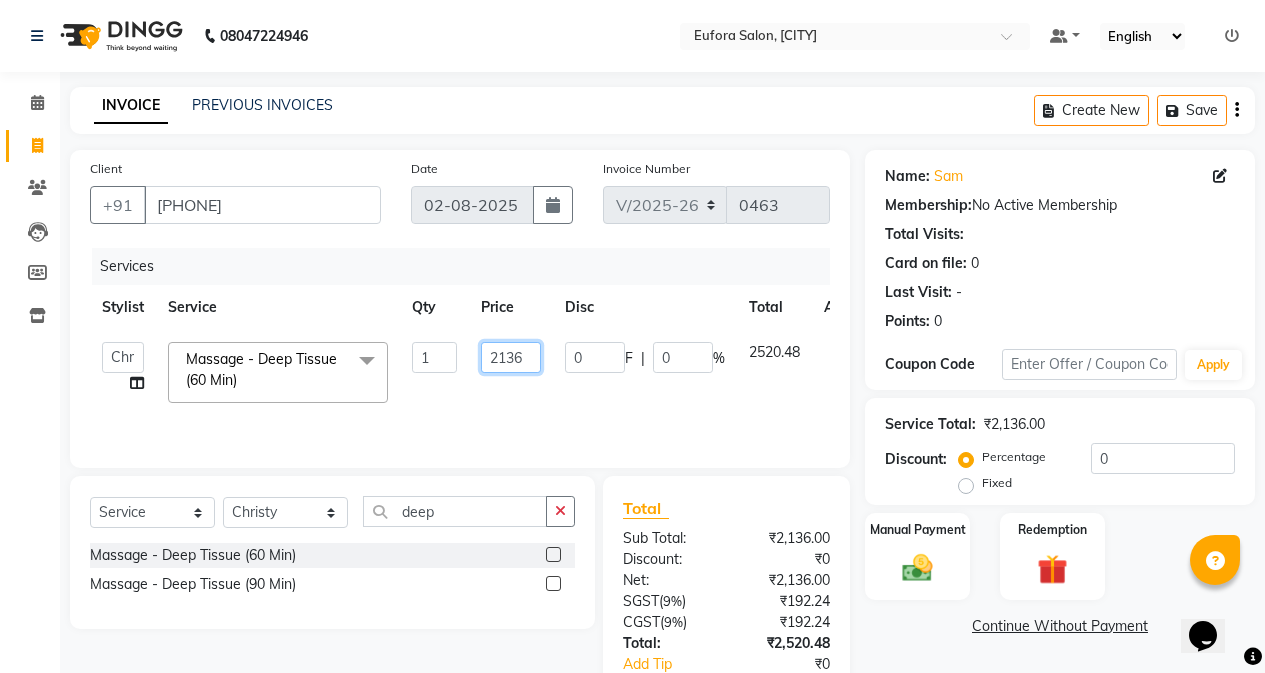 click on "2136" 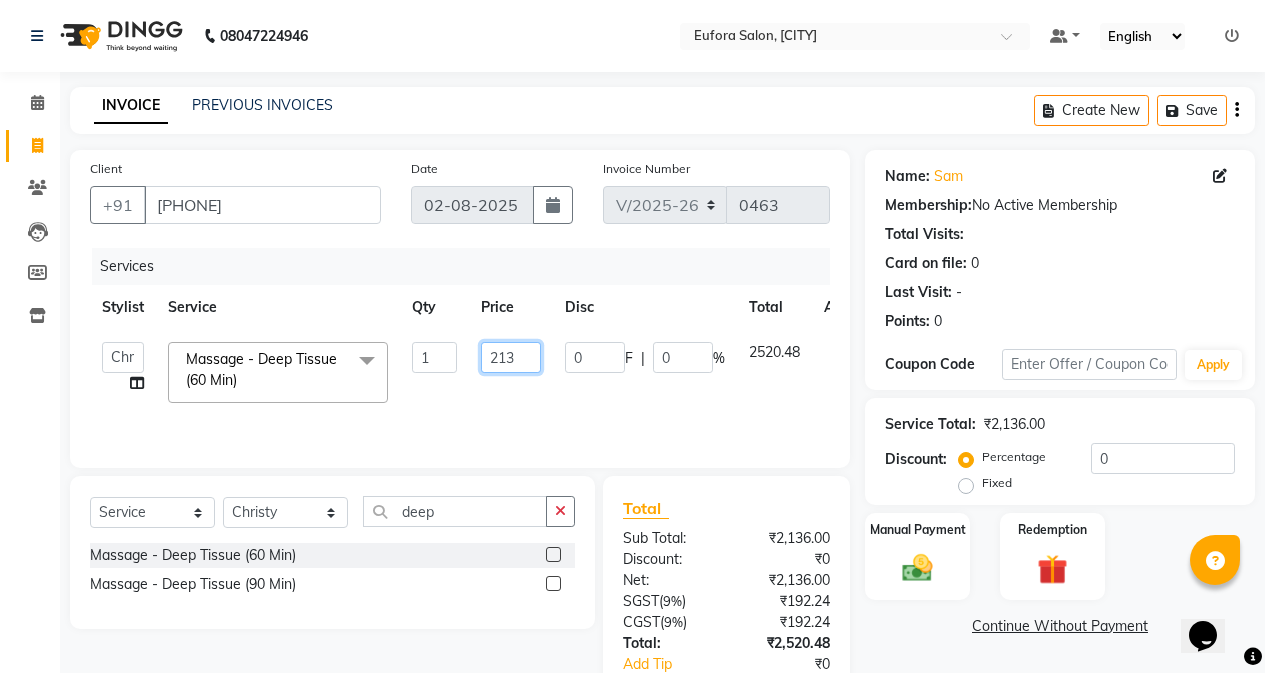 type on "2134" 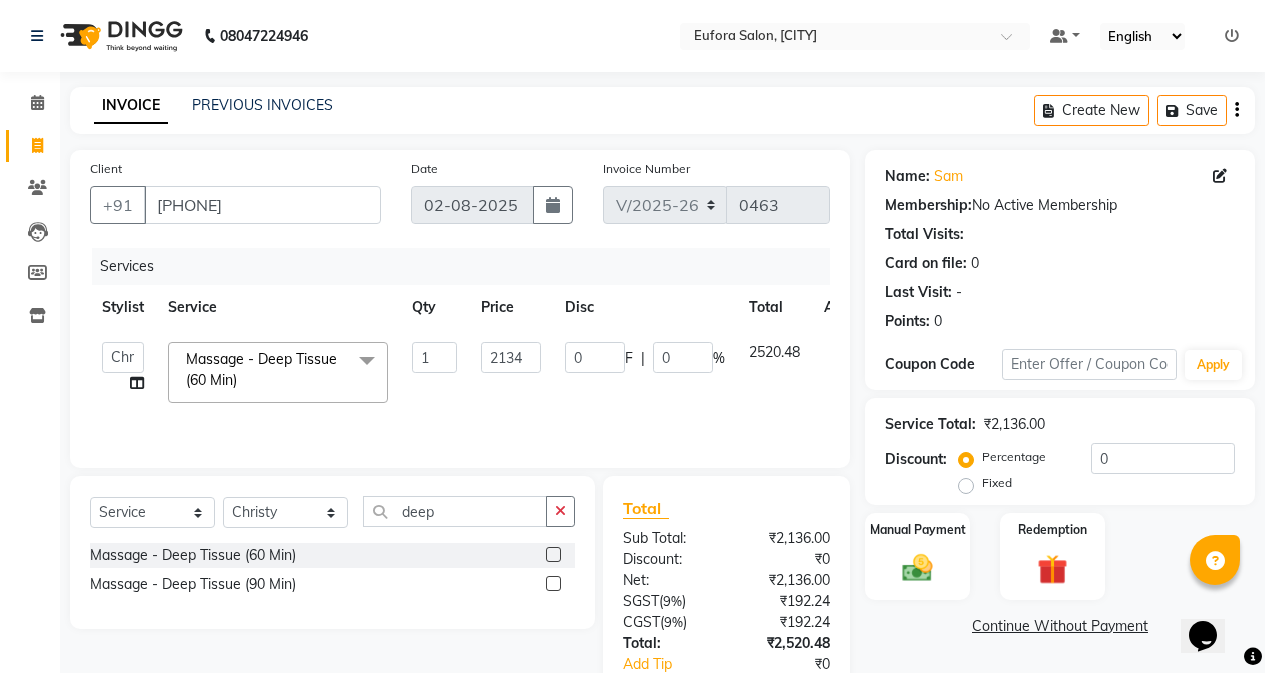 click on "Services Stylist Service Qty Price Disc Total Action [FIRST] [LAST]   [FIRST] [LAST]   [FIRST] [LAST]   [FIRST] [LAST]   [FIRST] [LAST]   [FIRST] [LAST]   [FIRST] [LAST] [FIRST] [LAST]   [FIRST] [LAST]   [FIRST] [LAST]  Massage - Deep Tissue (60 Min)  x (Male) Hair Wash And Conditioning (Male) Hair Cut Style (Male kid) Hair Cut (Male) Global Hair Color (Male) Hair Highlights Beard - Shave Beard - Styling Beard - Color Mustach - Color (Female) Hair Wash And Conditioning With Blast Dry (Female) Creative Hair Cut (Female) Hair Trim (One Length) (Kid Female) Haircut Styling - Ironing Styling - Blow Dry Styling - Tong Curls straightening [permanent] (Female) Root Touch Up (Female)  Ammonia Free (Female) Pre Lightning (Female) Global Hair Color (Female) Highlights Ola-plex Treatment Smoothing                                                                                                                                                            4500 Onwards Botox treatment Keratin treatment Nano Plastiya Hair &Scalp Treatment - Hair Spa Hair &Scalp Treatment - Scalp Scrub Hair &Scalp Treatment - Anti-Hair Fall Upper lip Threading Body Scrub" 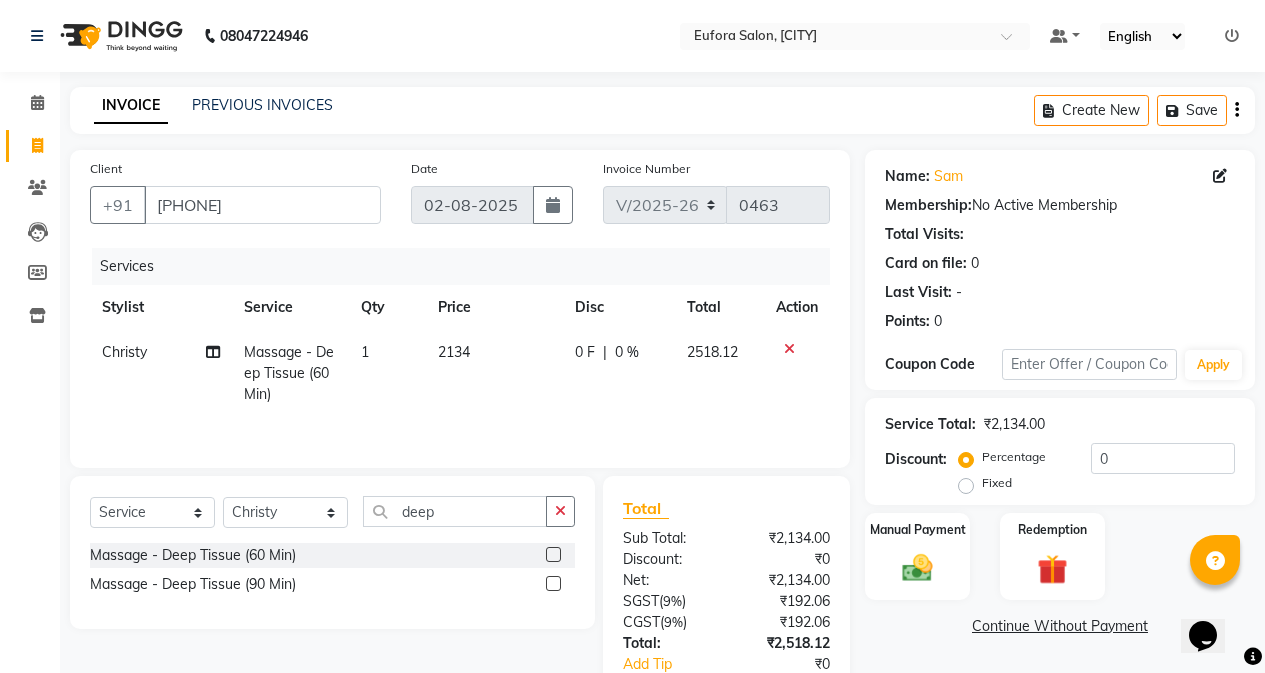 click on "2134" 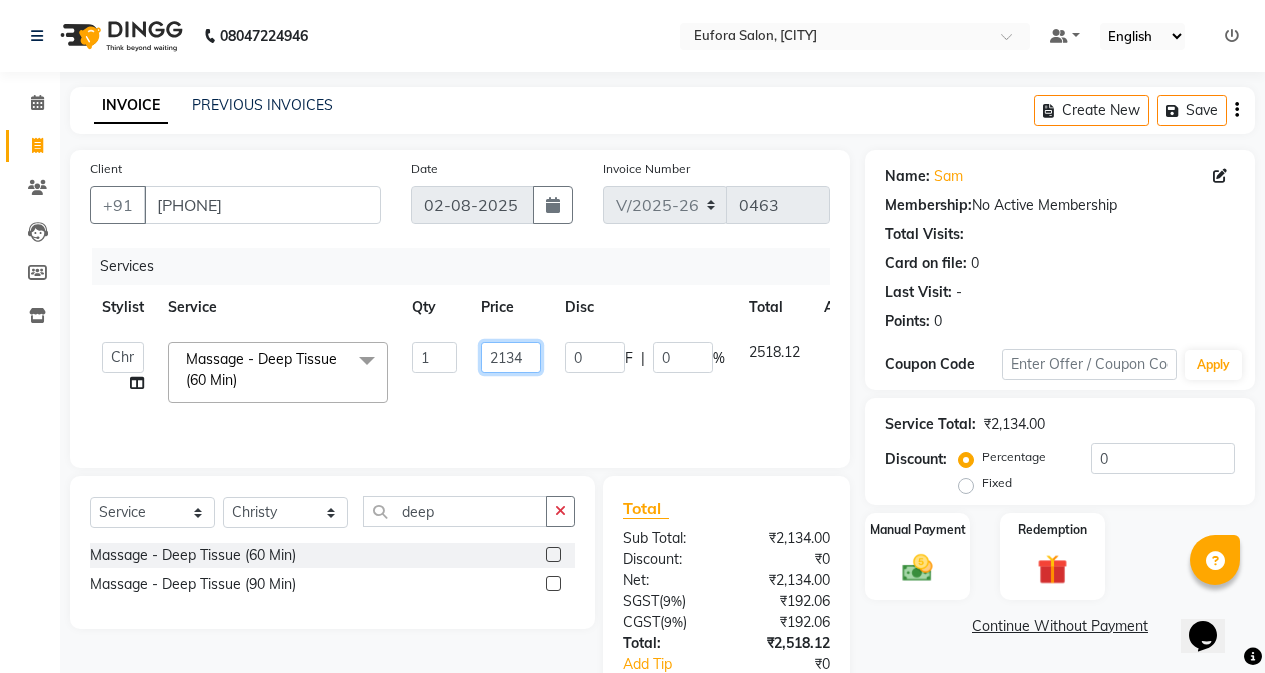 click on "2134" 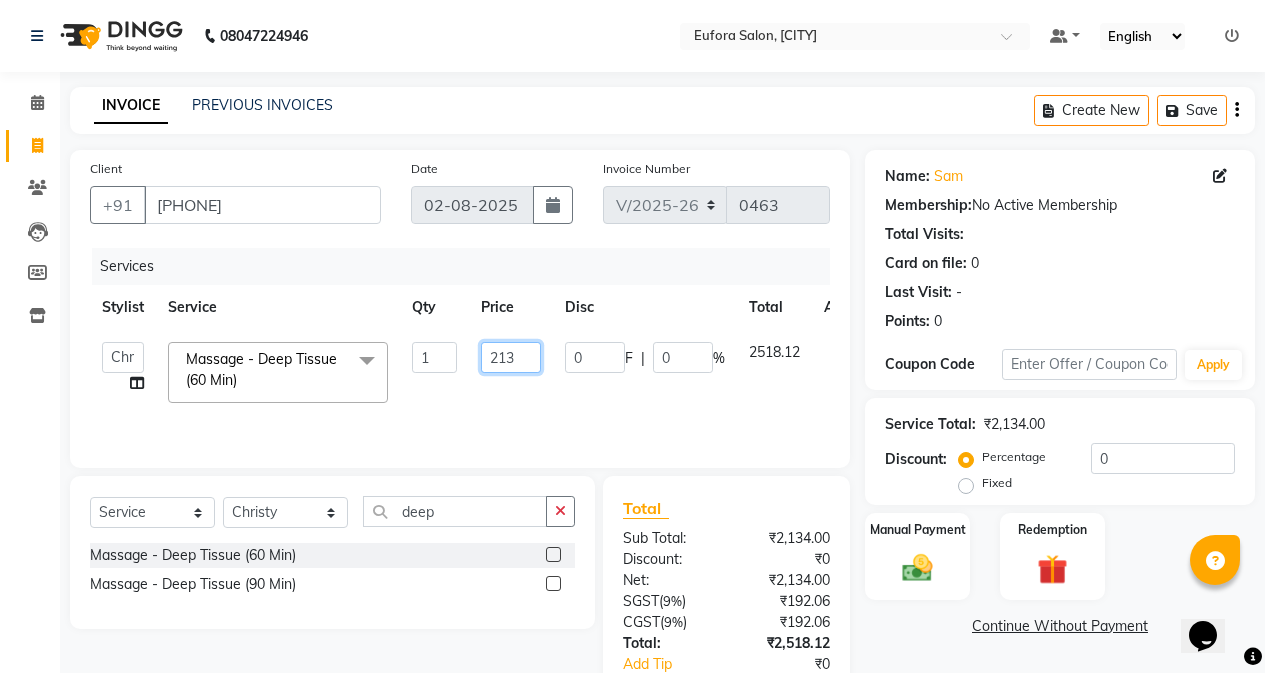 type on "2132" 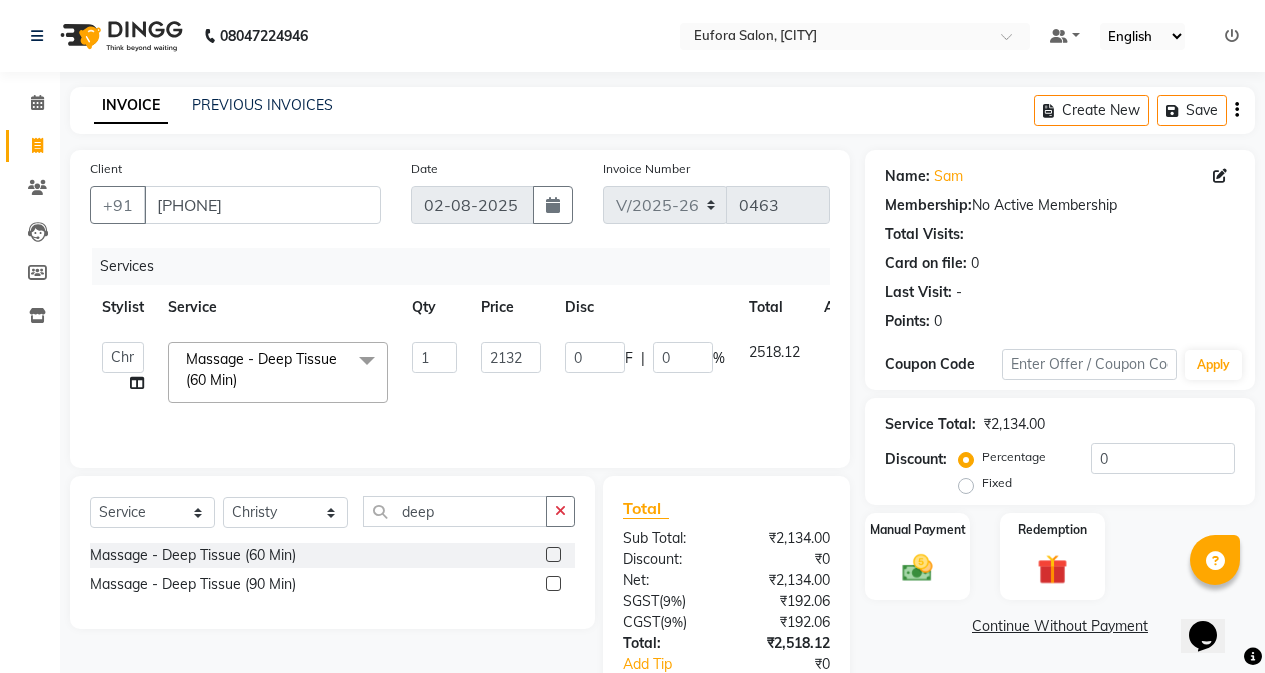 click on "0 F | 0 %" 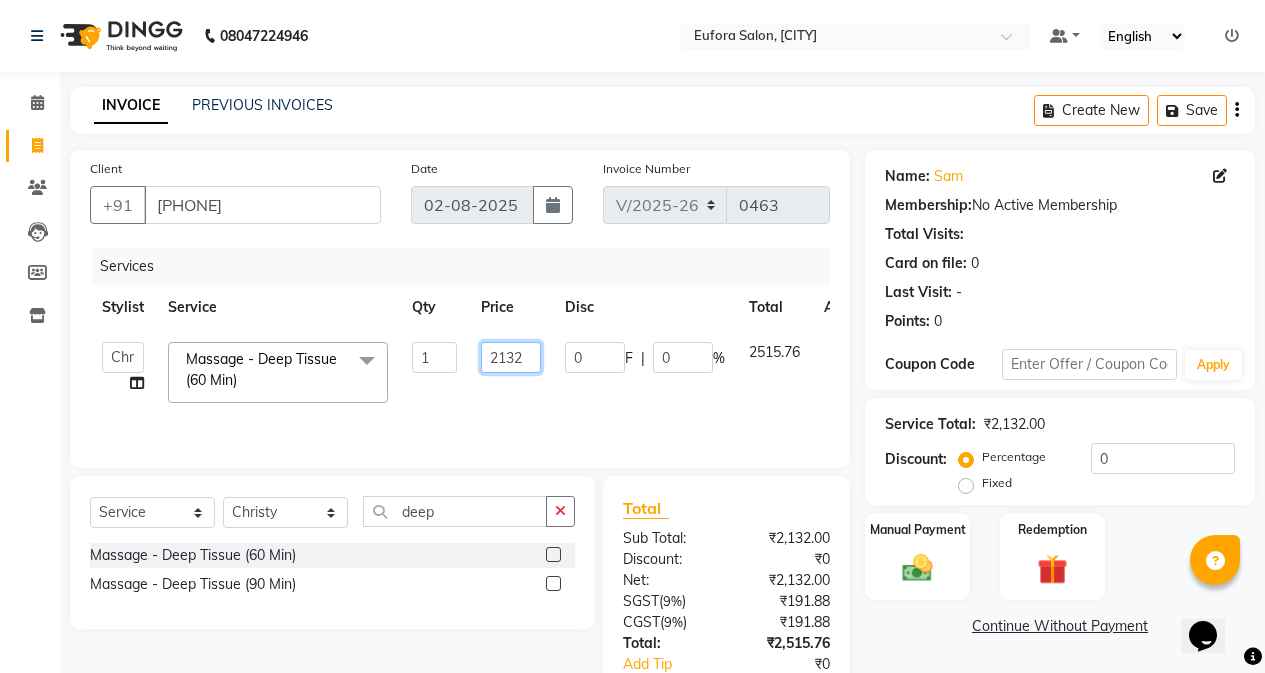 click on "2132" 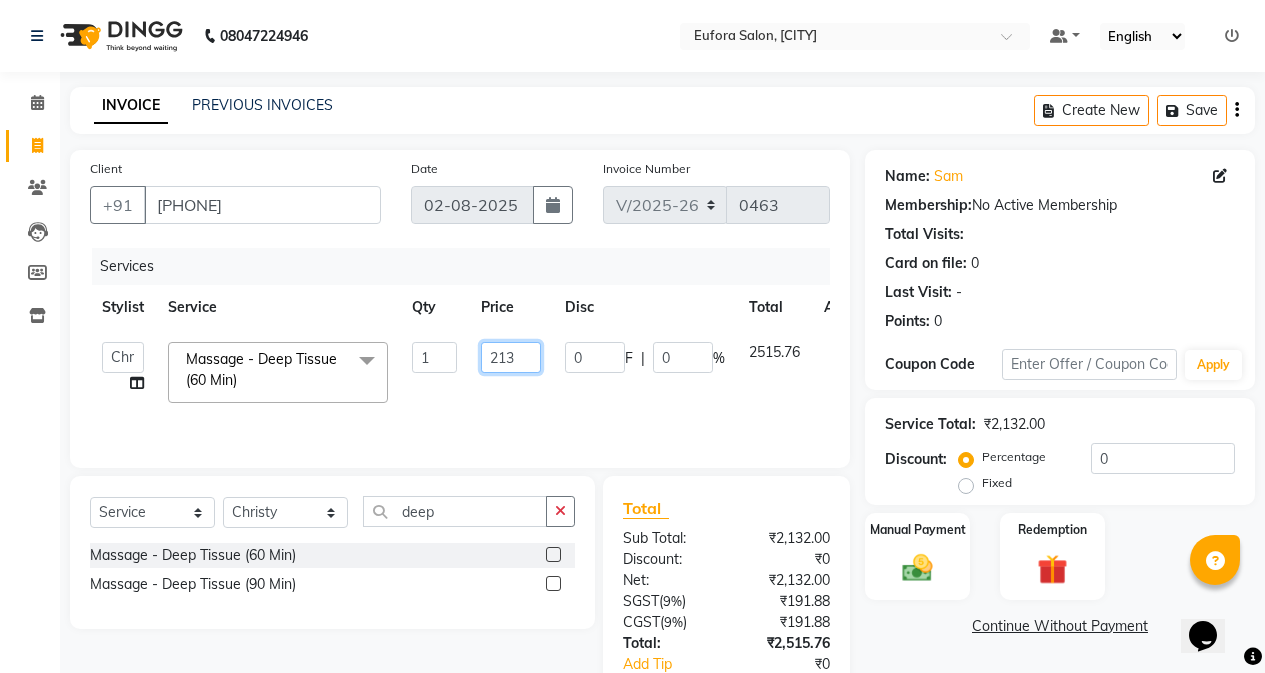 type on "2130" 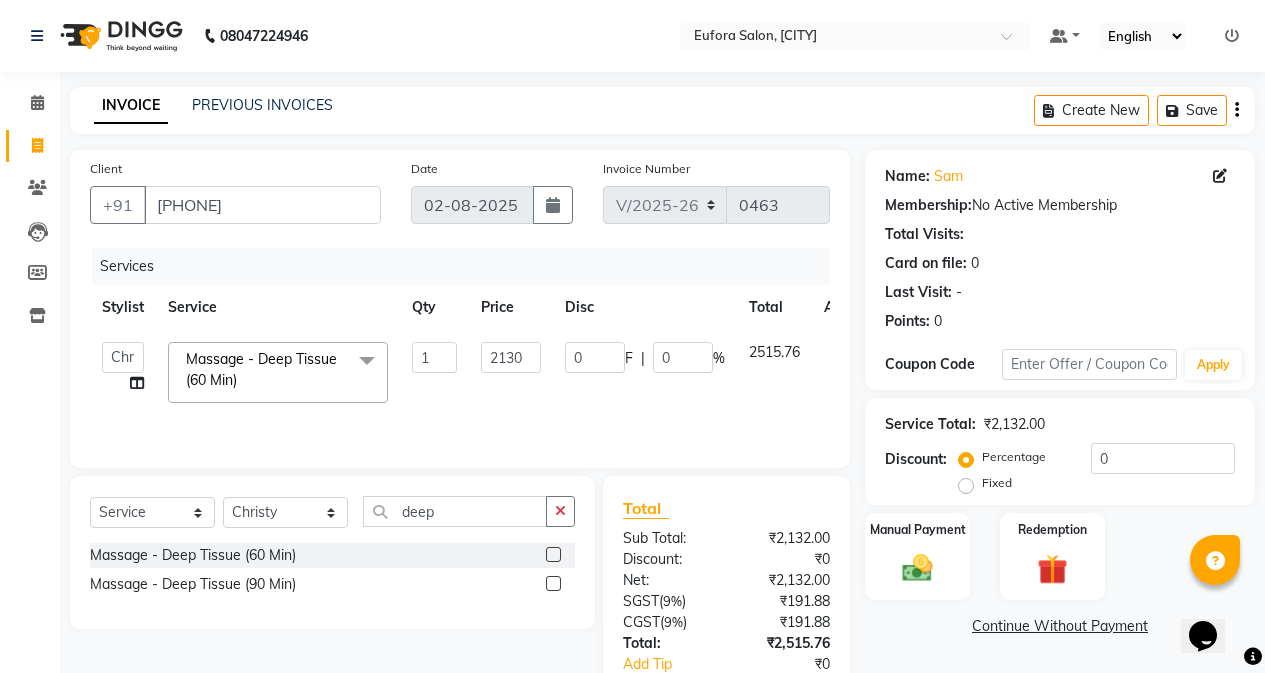click on "Services Stylist Service Qty Price Disc Total Action [FIRST] [LAST]   [FIRST] [LAST]   [FIRST] [LAST]   [FIRST] [LAST]   [FIRST] [LAST]   [FIRST] [LAST]   [FIRST] [LAST] [FIRST] [LAST]   [FIRST] [LAST]   [FIRST] [LAST]  Massage - Deep Tissue (60 Min)  x (Male) Hair Wash And Conditioning (Male) Hair Cut Style (Male kid) Hair Cut (Male) Global Hair Color (Male) Hair Highlights Beard - Shave Beard - Styling Beard - Color Mustach - Color (Female) Hair Wash And Conditioning With Blast Dry (Female) Creative Hair Cut (Female) Hair Trim (One Length) (Kid Female) Haircut Styling - Ironing Styling - Blow Dry Styling - Tong Curls straightening [permanent] (Female) Root Touch Up (Female)  Ammonia Free (Female) Pre Lightning (Female) Global Hair Color (Female) Highlights Ola-plex Treatment Smoothing                                                                                                                                                            4500 Onwards Botox treatment Keratin treatment Nano Plastiya Hair &Scalp Treatment - Hair Spa Hair &Scalp Treatment - Scalp Scrub Hair &Scalp Treatment - Anti-Hair Fall Upper lip Threading Body Scrub" 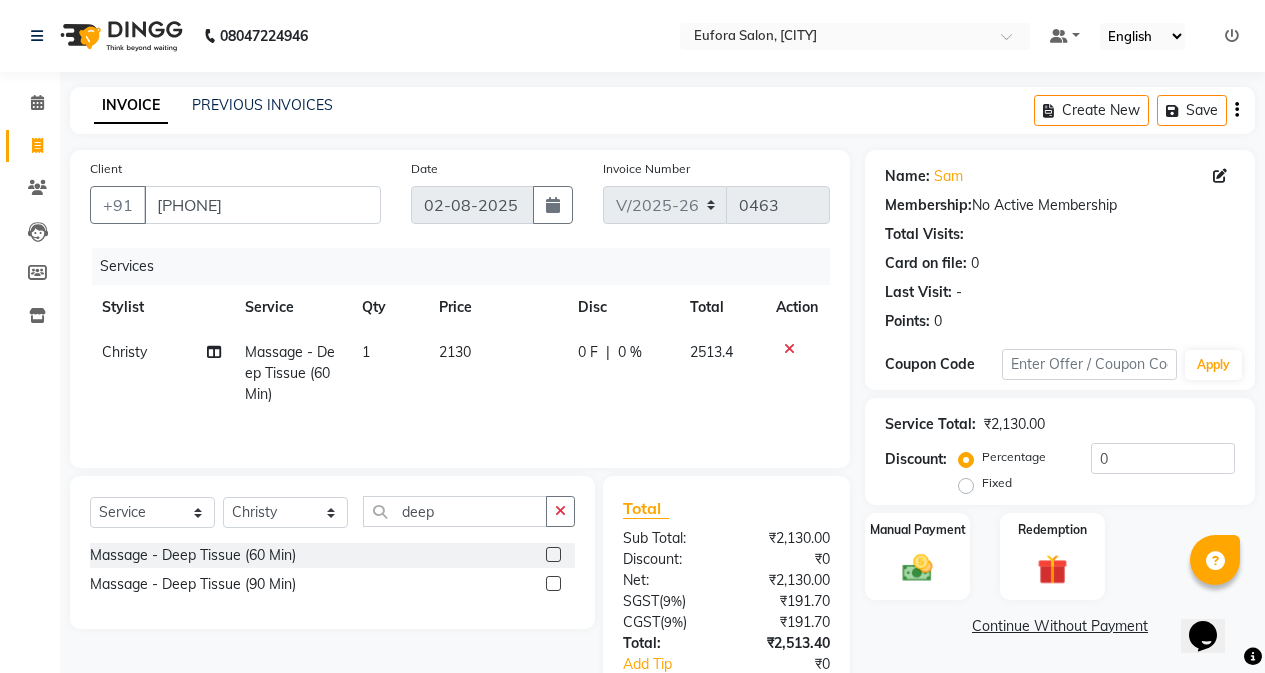 click on "2130" 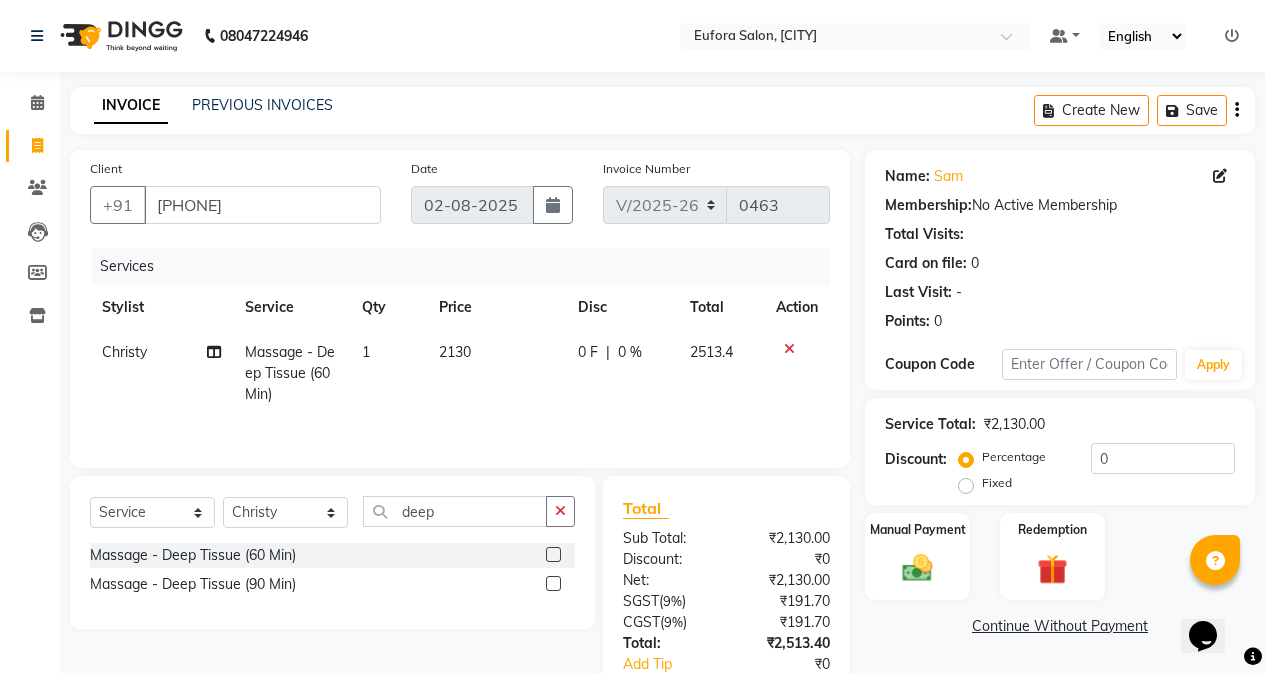 select on "75755" 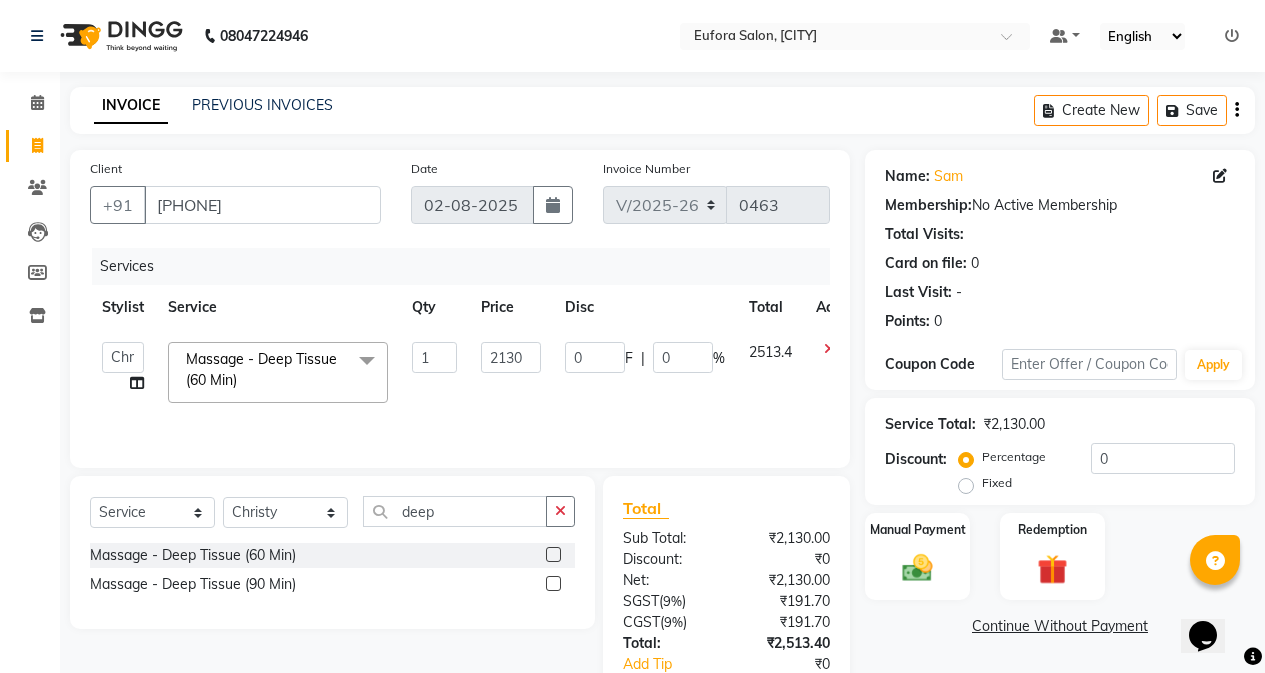 click on "0 F | 0 %" 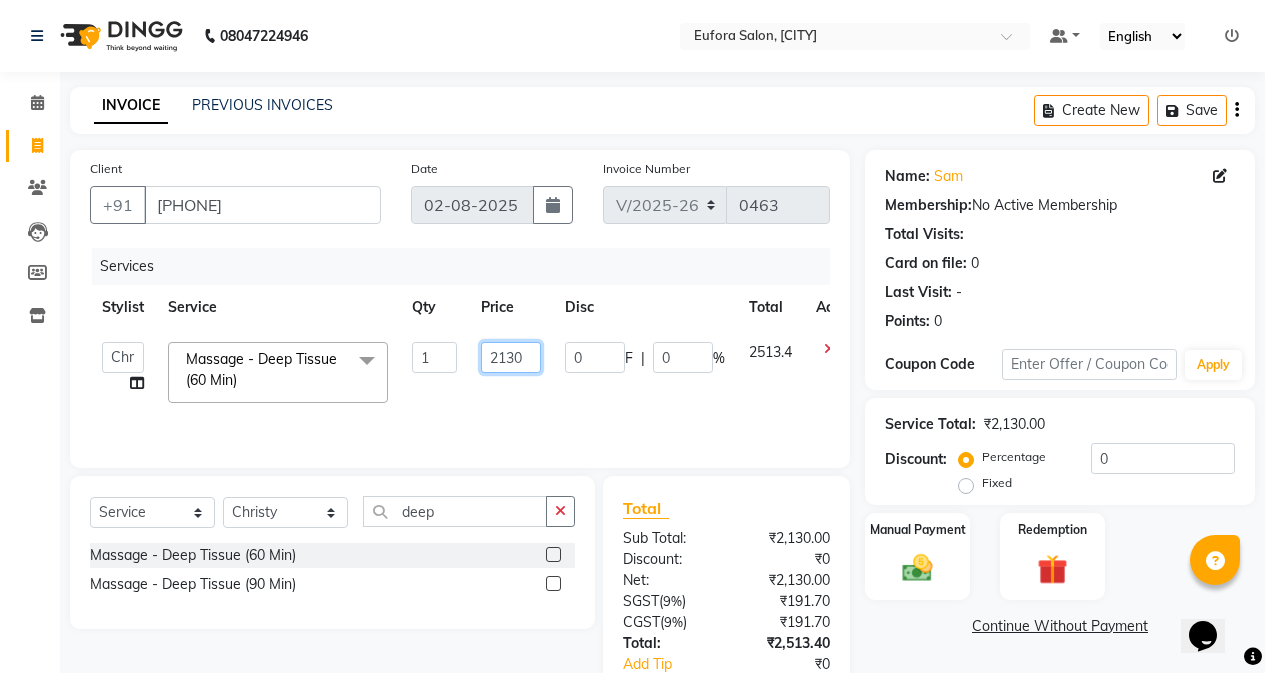 click on "2130" 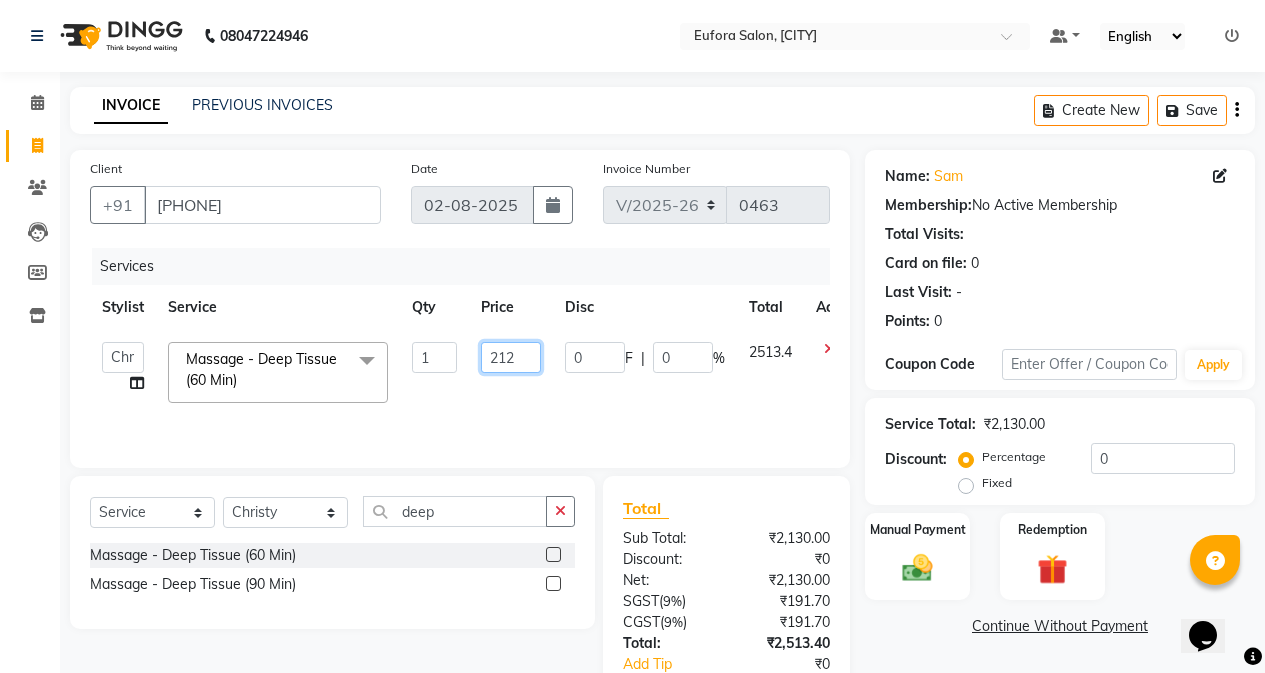 type on "2128" 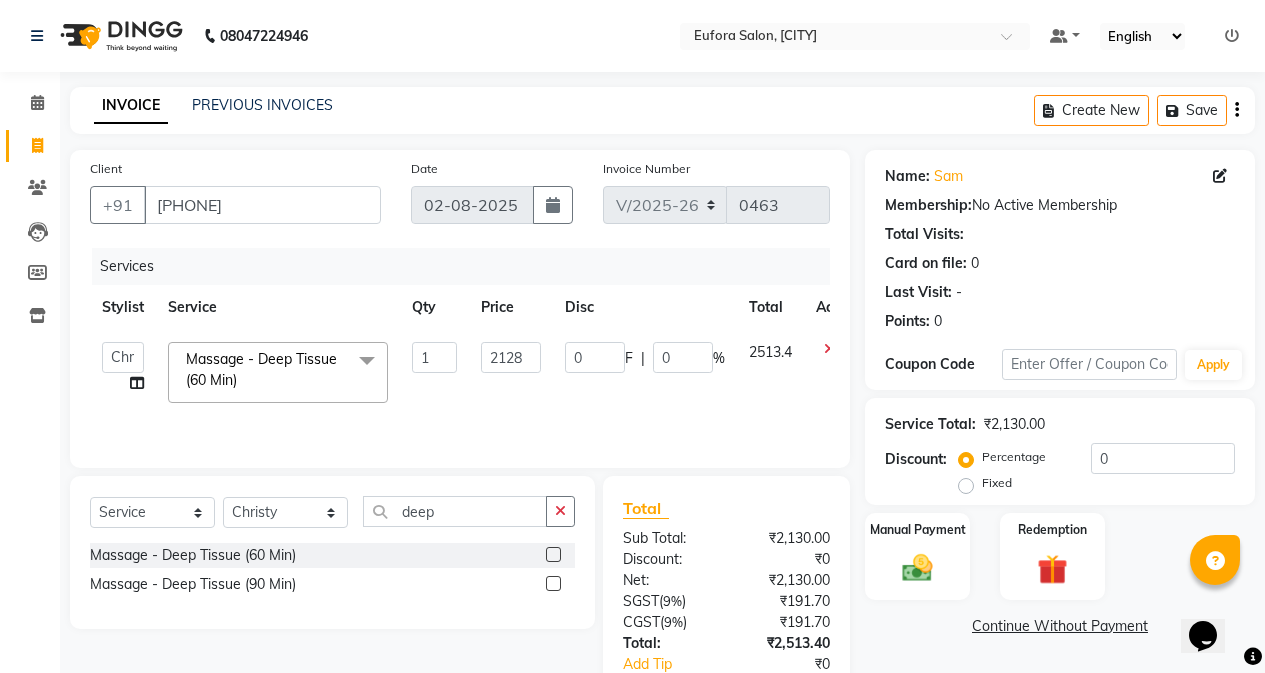 click on "2128" 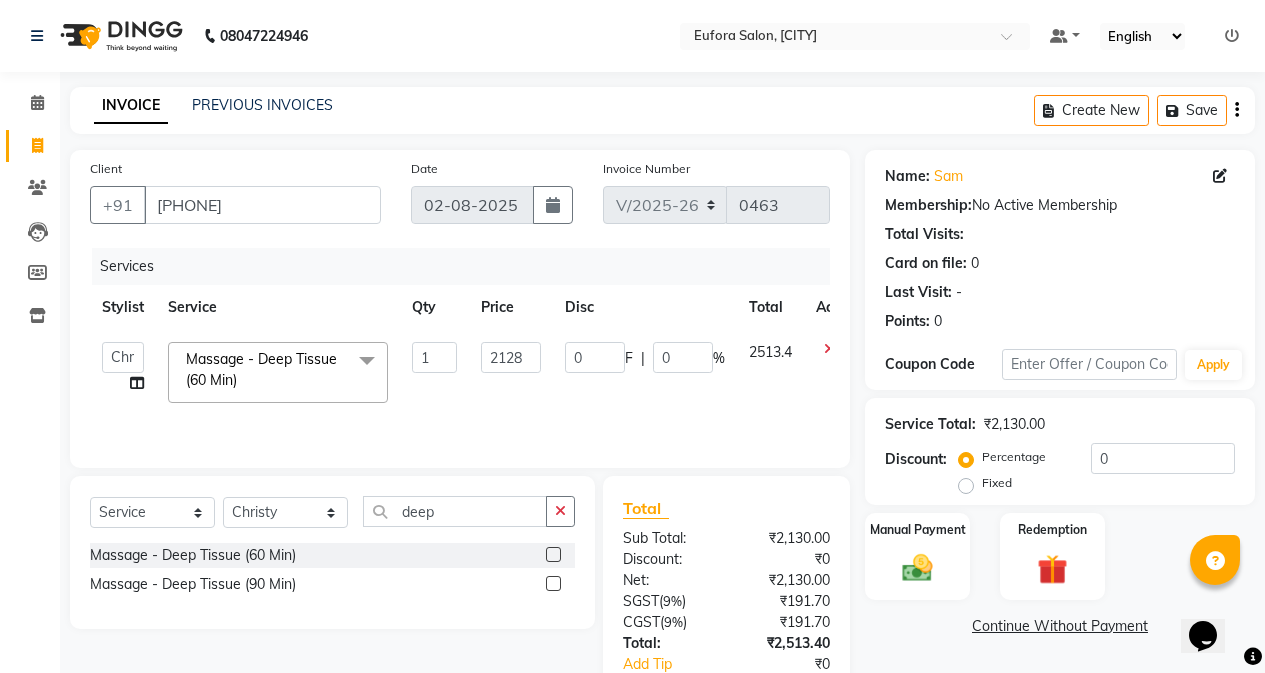 select on "75755" 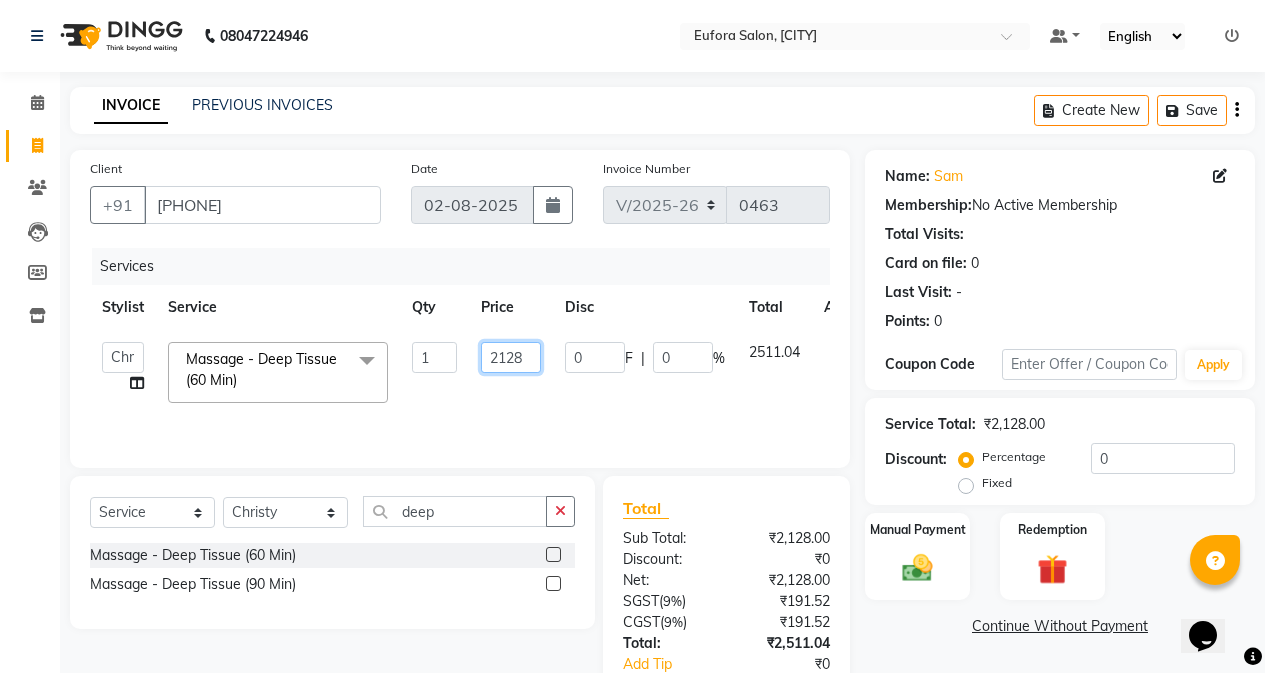click on "2128" 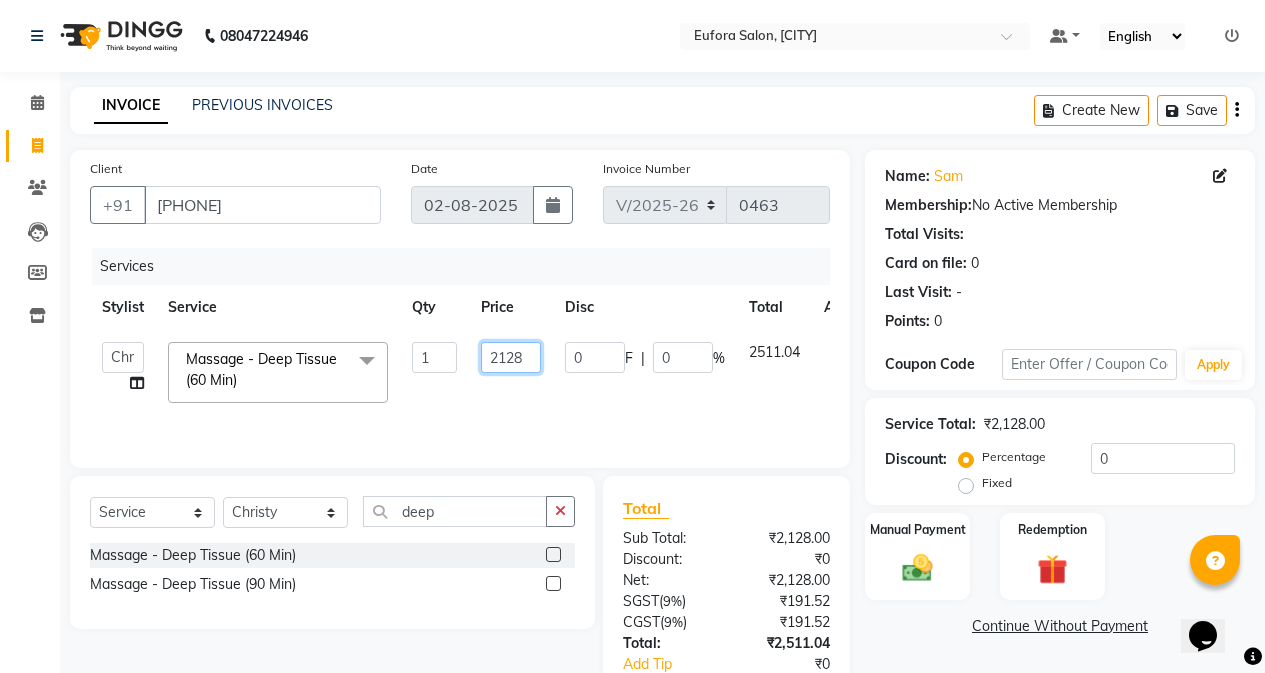 click on "2128" 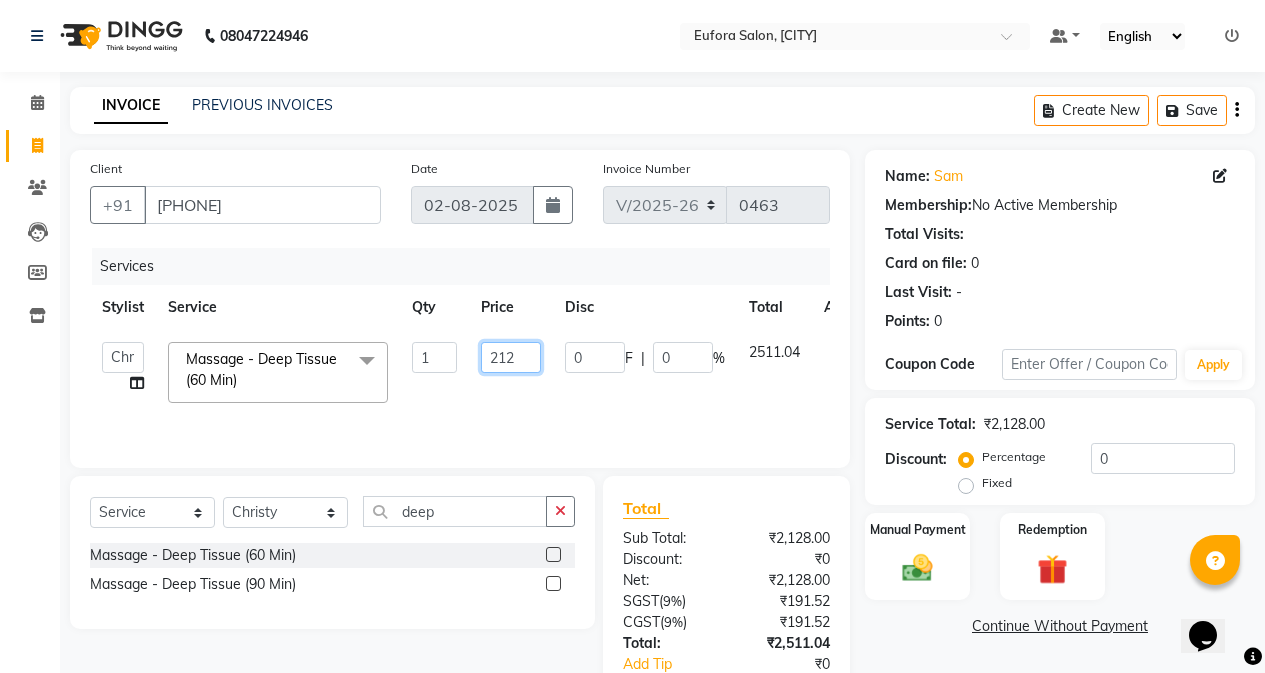 type on "2128" 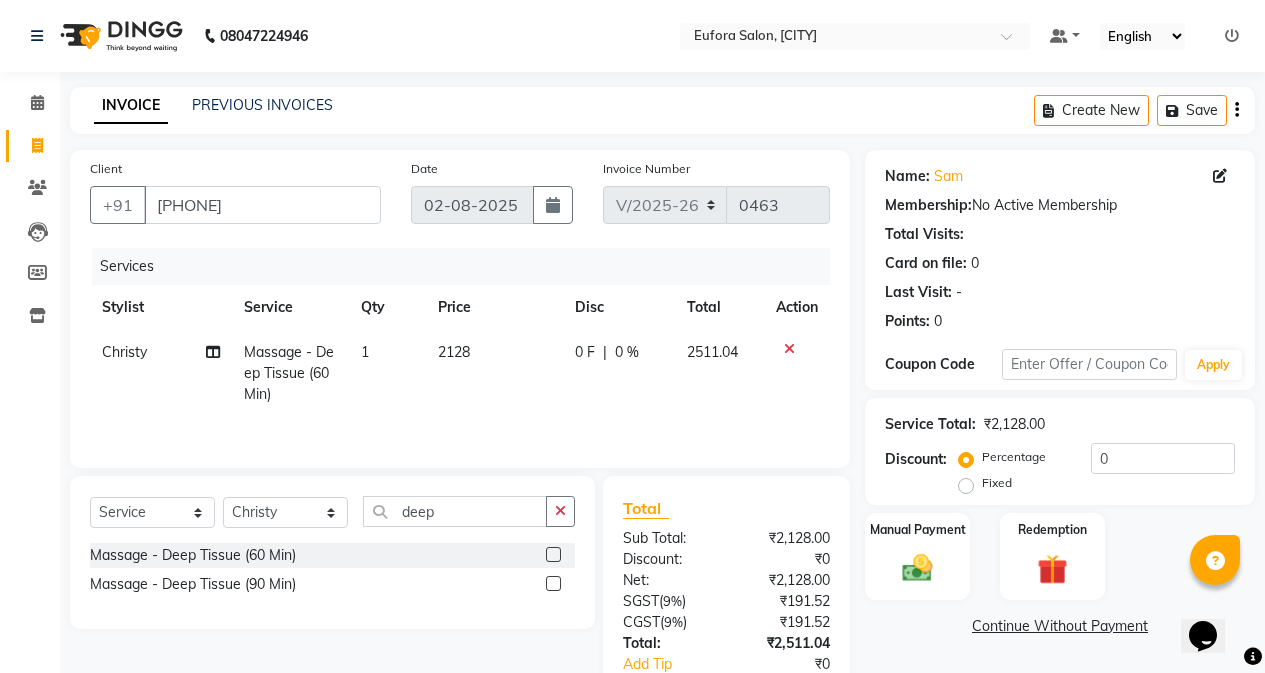 click on "2128" 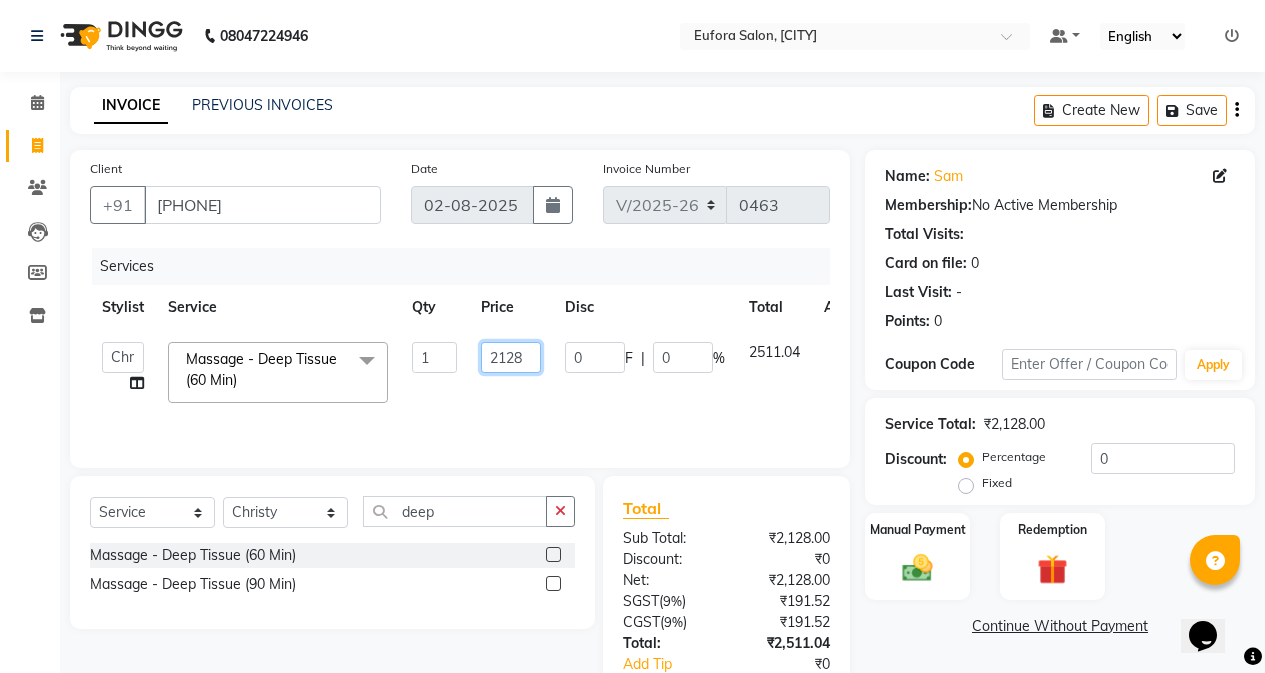 click on "2128" 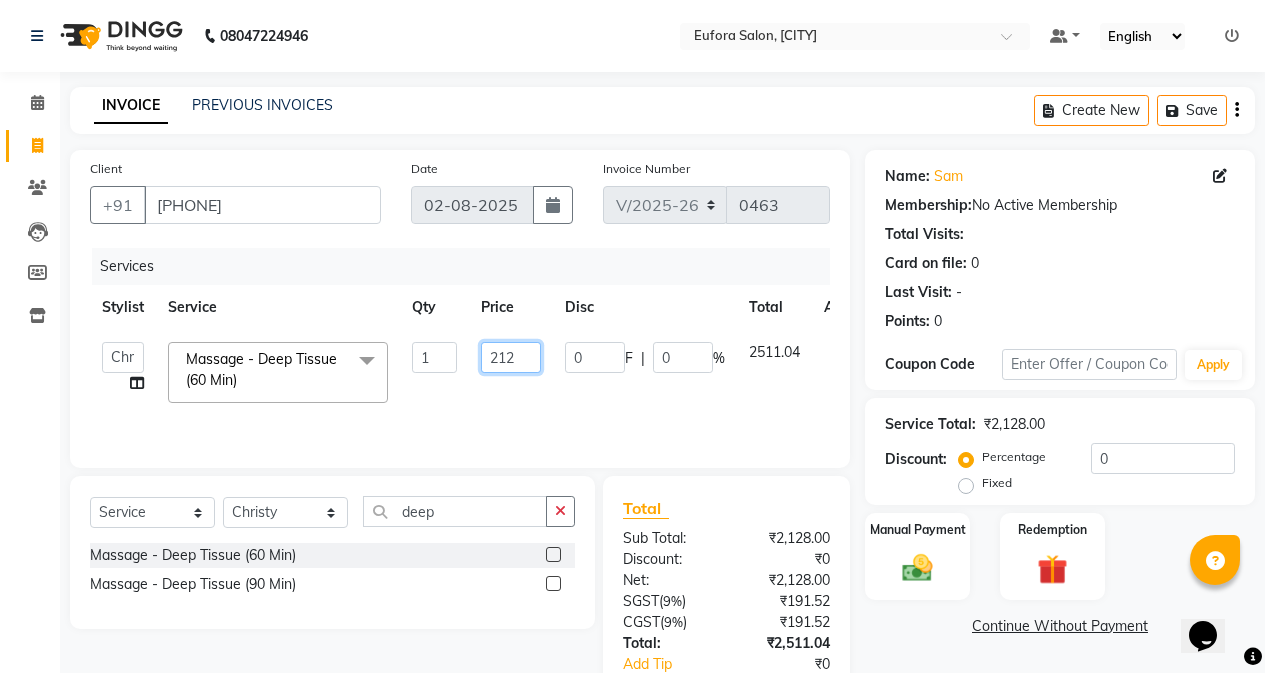 type on "2126" 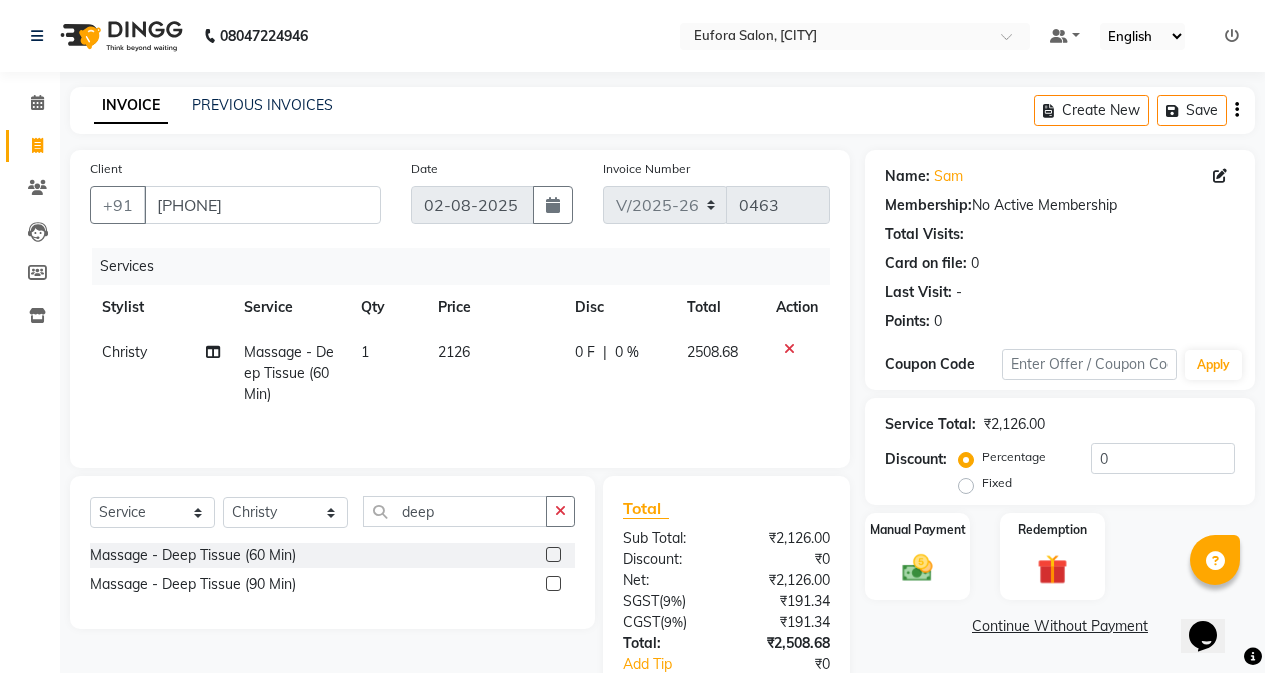 click on "0 F | 0 %" 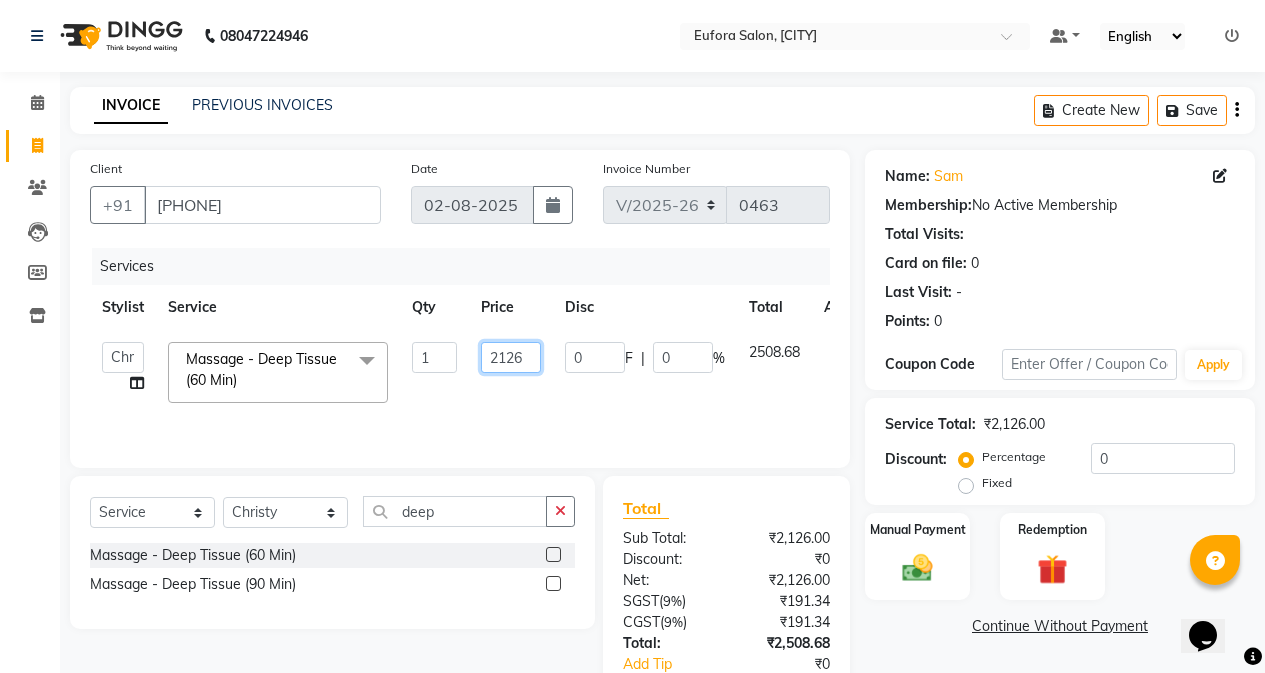 click on "2126" 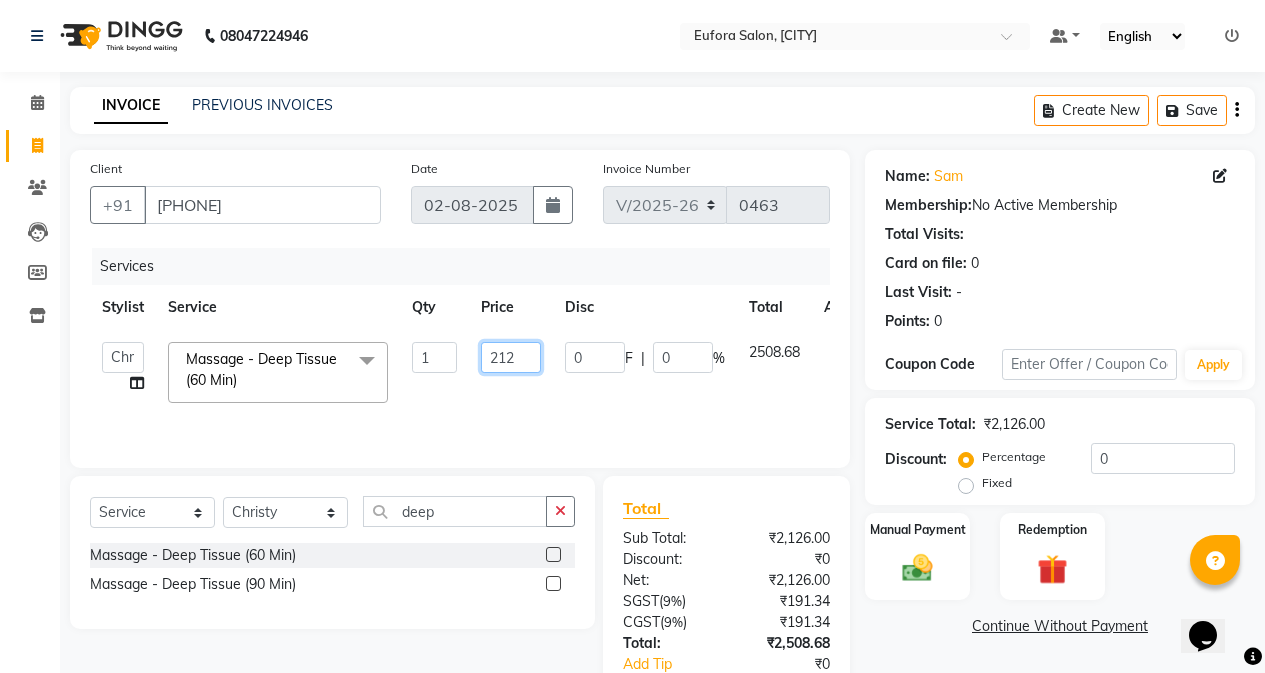 type on "2125" 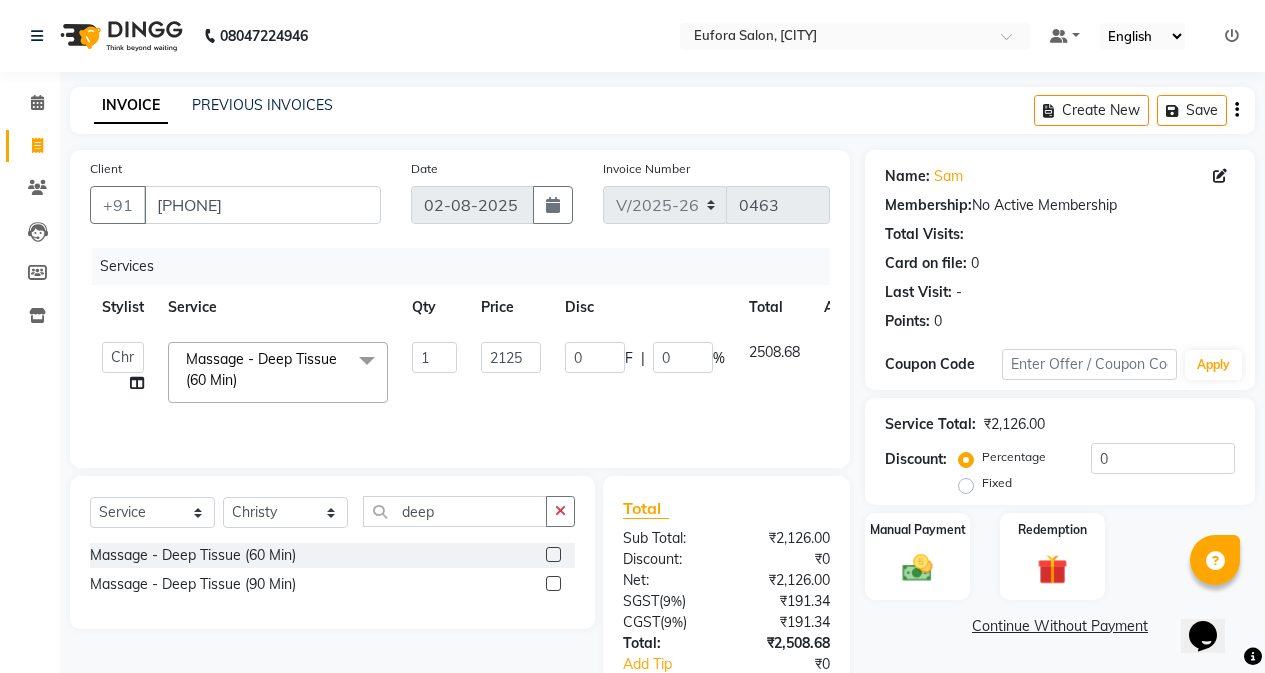 click on "2125" 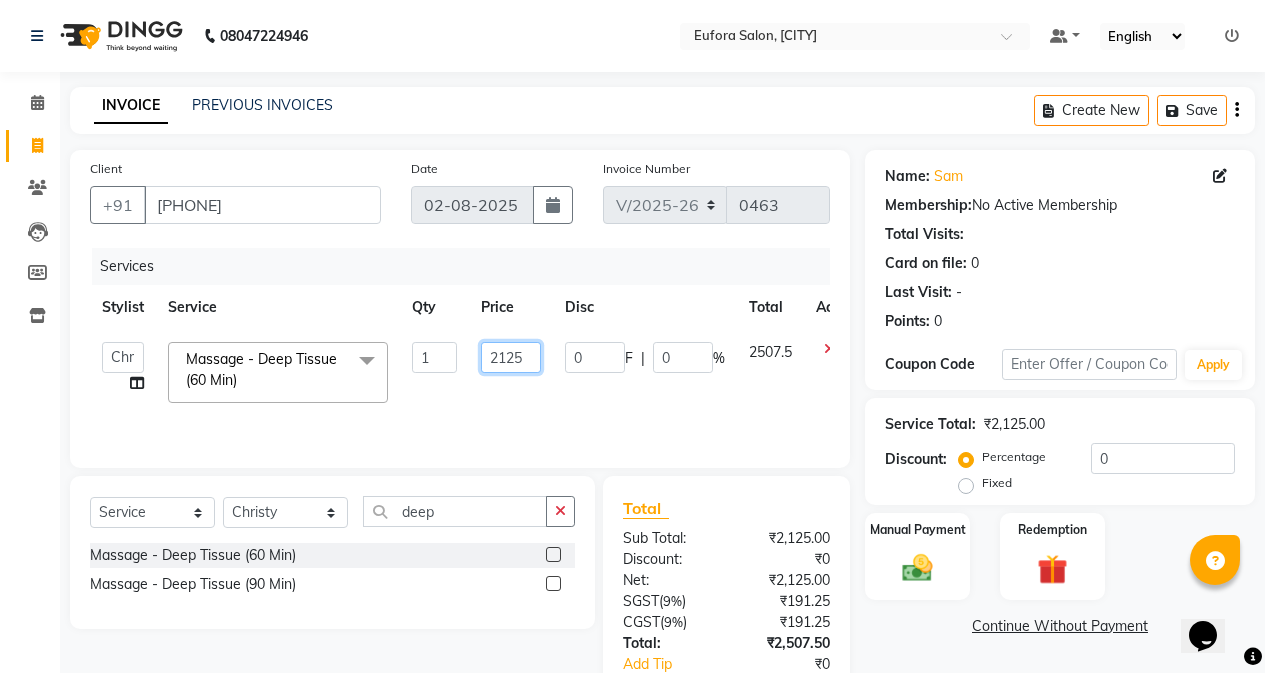 click on "2125" 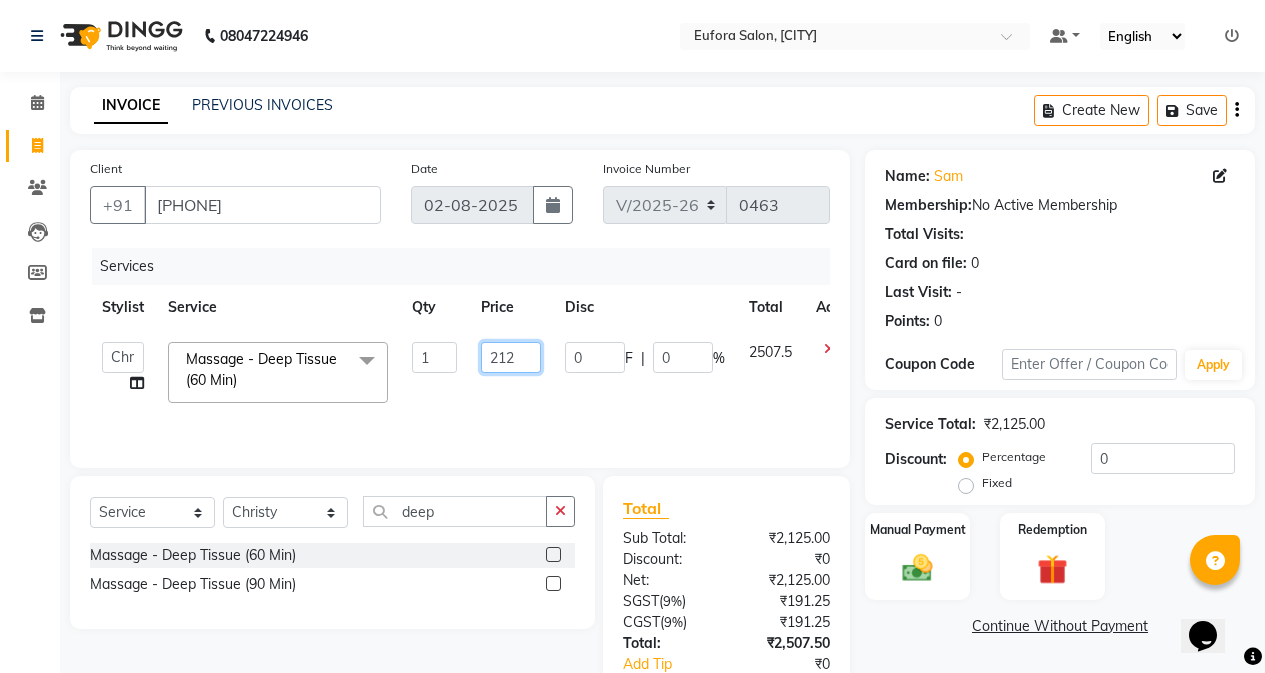 type on "2123" 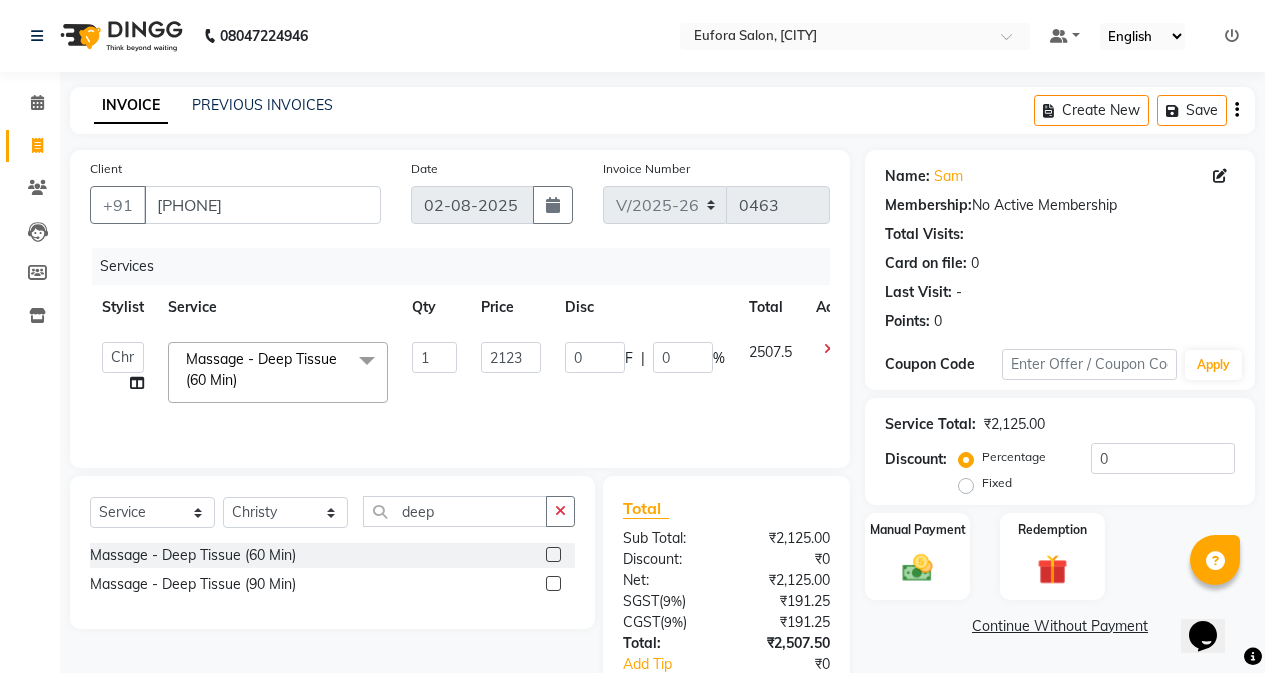 click on "Services Stylist Service Qty Price Disc Total Action [FIRST] [LAST]   [FIRST] [LAST]   [FIRST] [LAST]   [FIRST] [LAST]   [FIRST] [LAST]   [FIRST] [LAST]   [FIRST] [LAST] [FIRST] [LAST]   [FIRST] [LAST]   [FIRST] [LAST]  Massage - Deep Tissue (60 Min)  x (Male) Hair Wash And Conditioning (Male) Hair Cut Style (Male kid) Hair Cut (Male) Global Hair Color (Male) Hair Highlights Beard - Shave Beard - Styling Beard - Color Mustach - Color (Female) Hair Wash And Conditioning With Blast Dry (Female) Creative Hair Cut (Female) Hair Trim (One Length) (Kid Female) Haircut Styling - Ironing Styling - Blow Dry Styling - Tong Curls straightening [permanent] (Female) Root Touch Up (Female)  Ammonia Free (Female) Pre Lightning (Female) Global Hair Color (Female) Highlights Ola-plex Treatment Smoothing                                                                                                                                                            4500 Onwards Botox treatment Keratin treatment Nano Plastiya Hair &Scalp Treatment - Hair Spa Hair &Scalp Treatment - Scalp Scrub Hair &Scalp Treatment - Anti-Hair Fall Upper lip Threading Body Scrub" 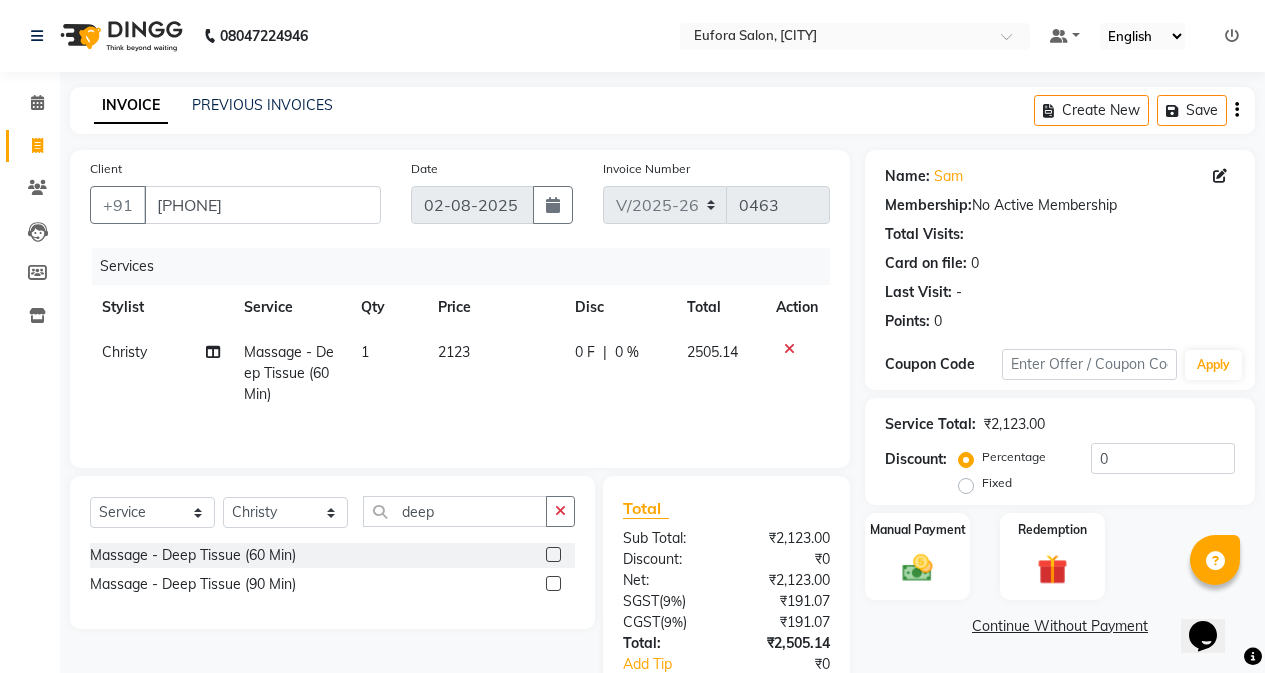 click on "2123" 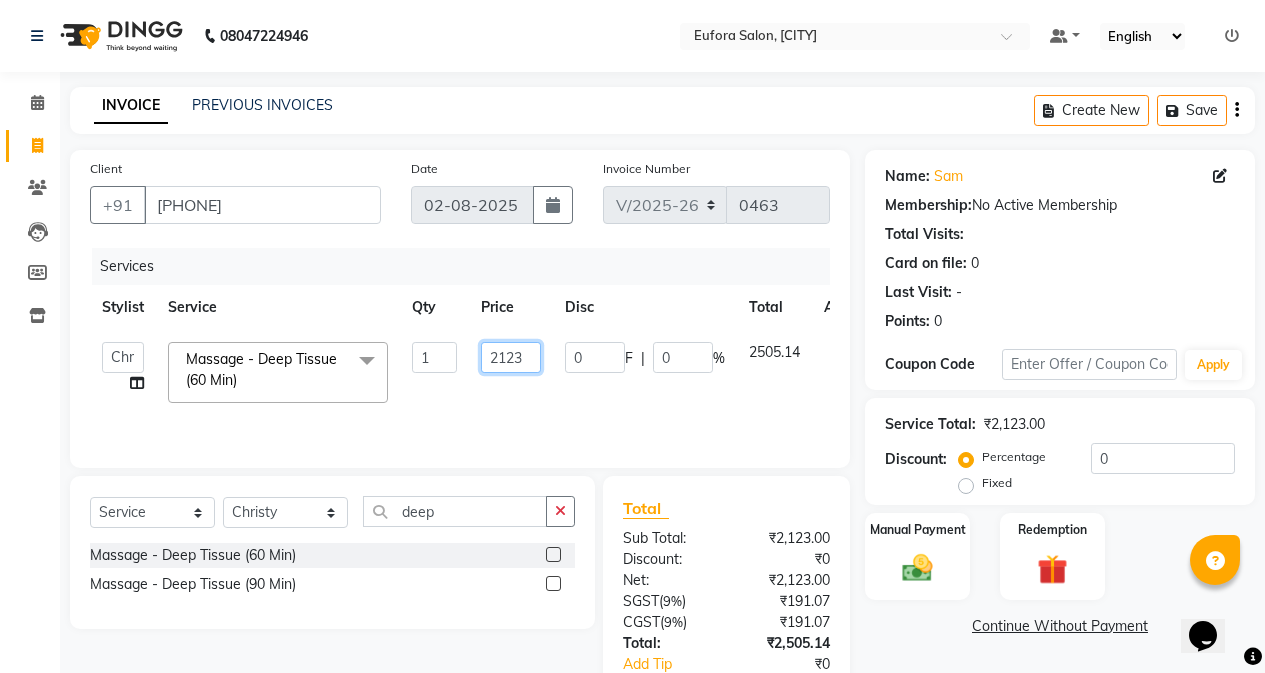 click on "2123" 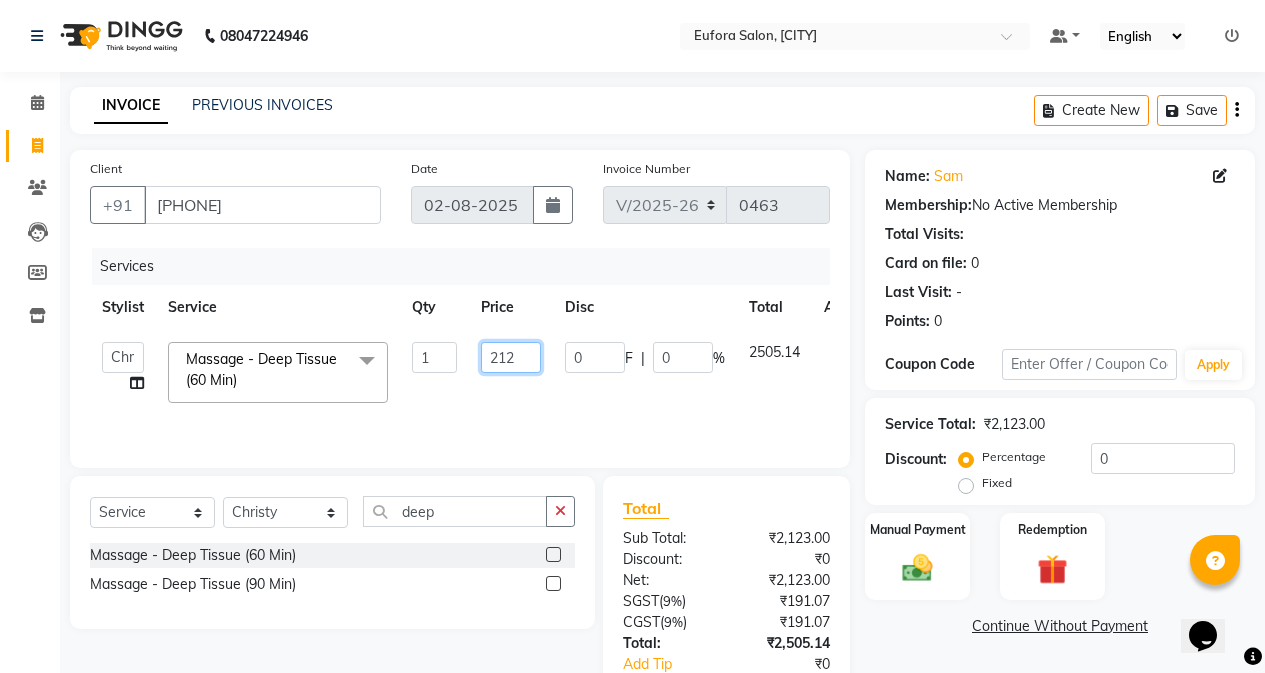 type on "2122" 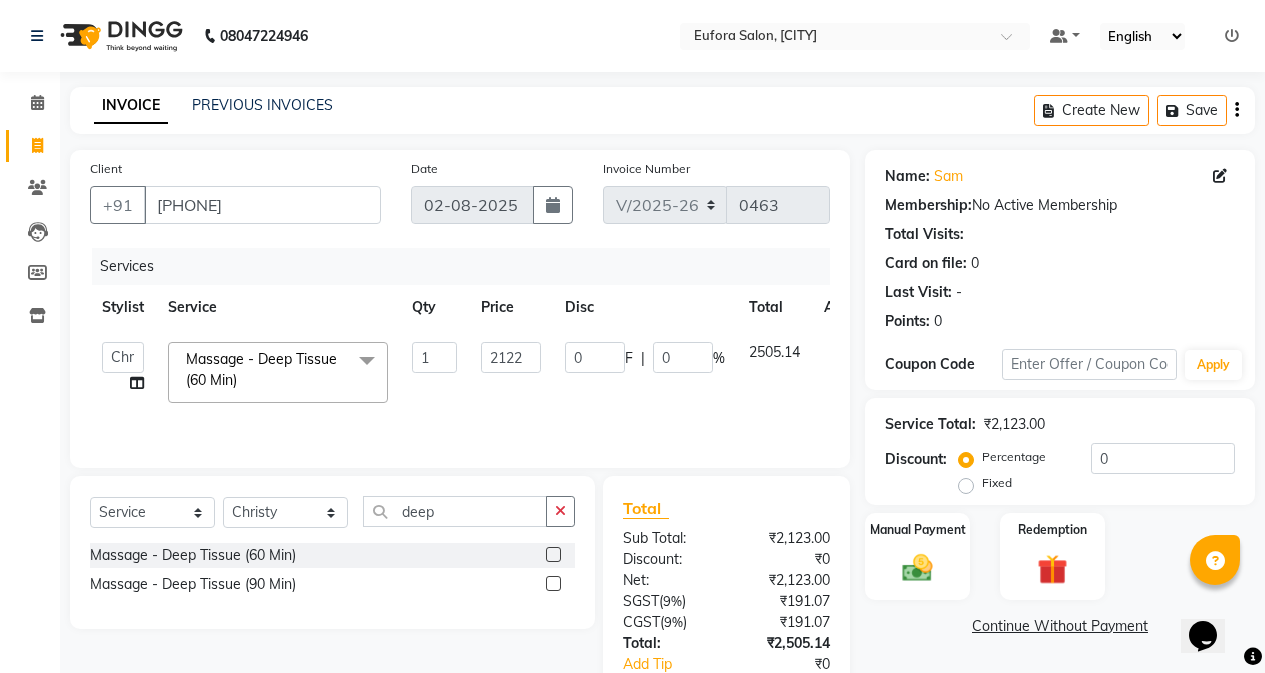 click on "0 F | 0 %" 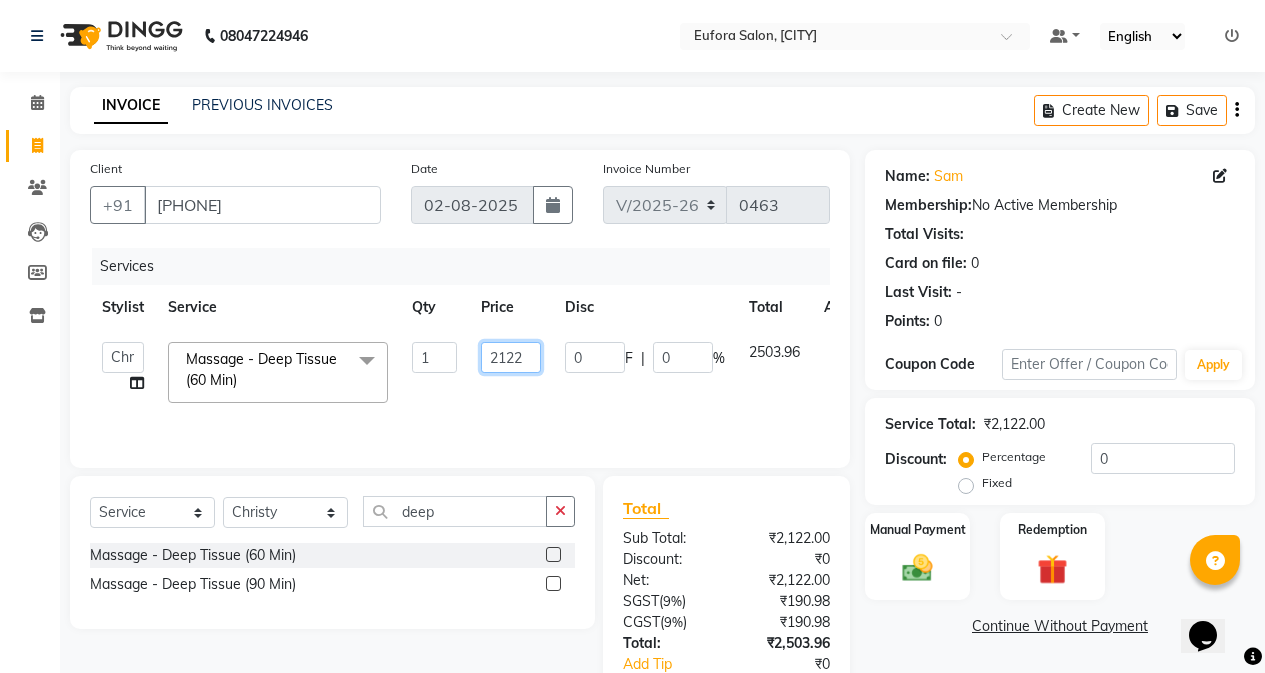 click on "2122" 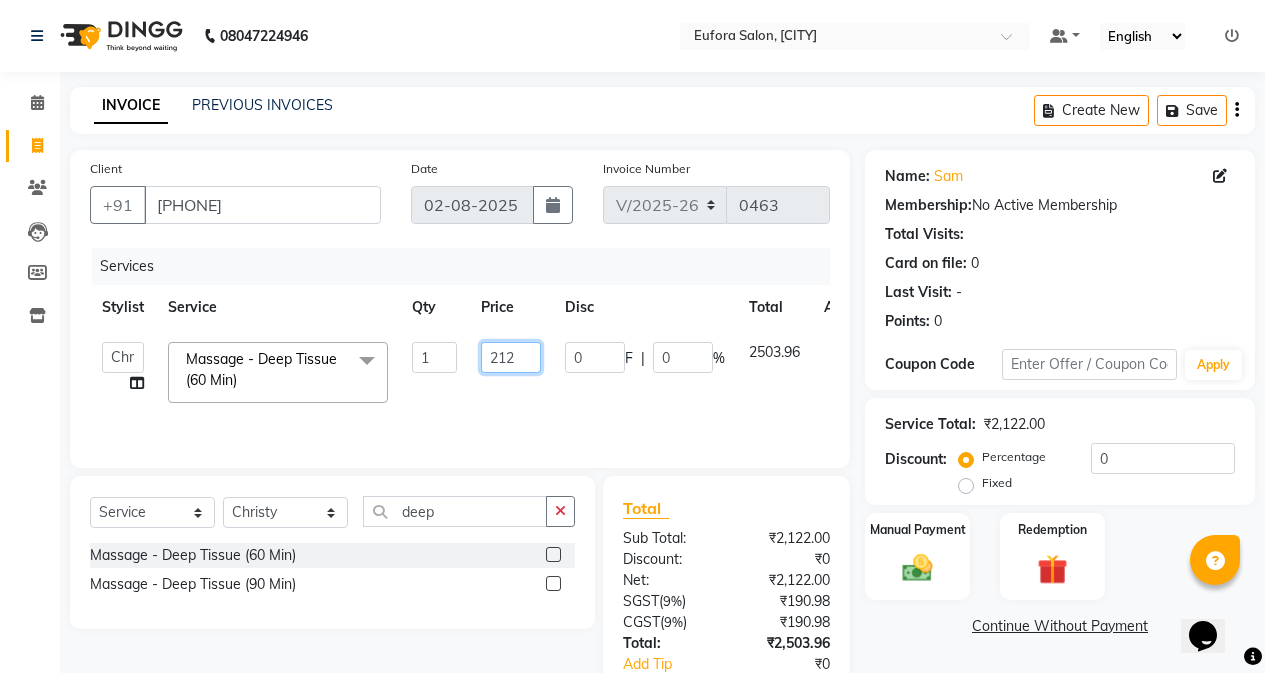 type on "2121" 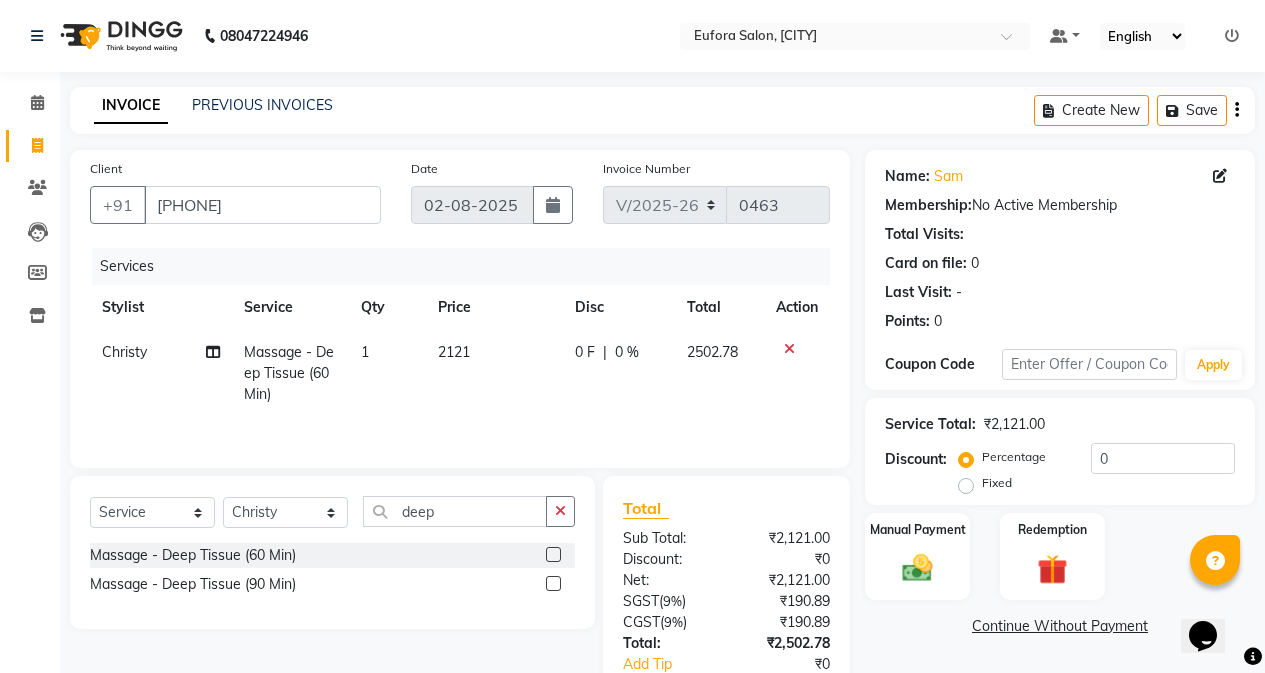 click on "2121" 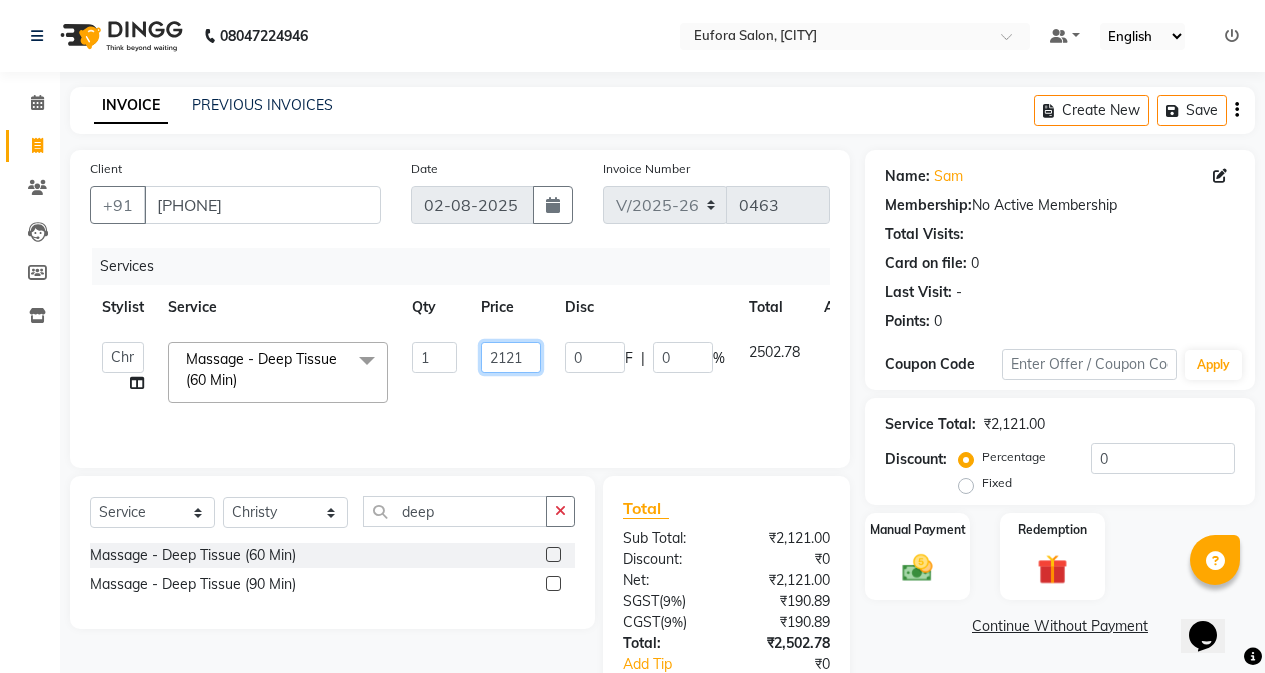 click on "2121" 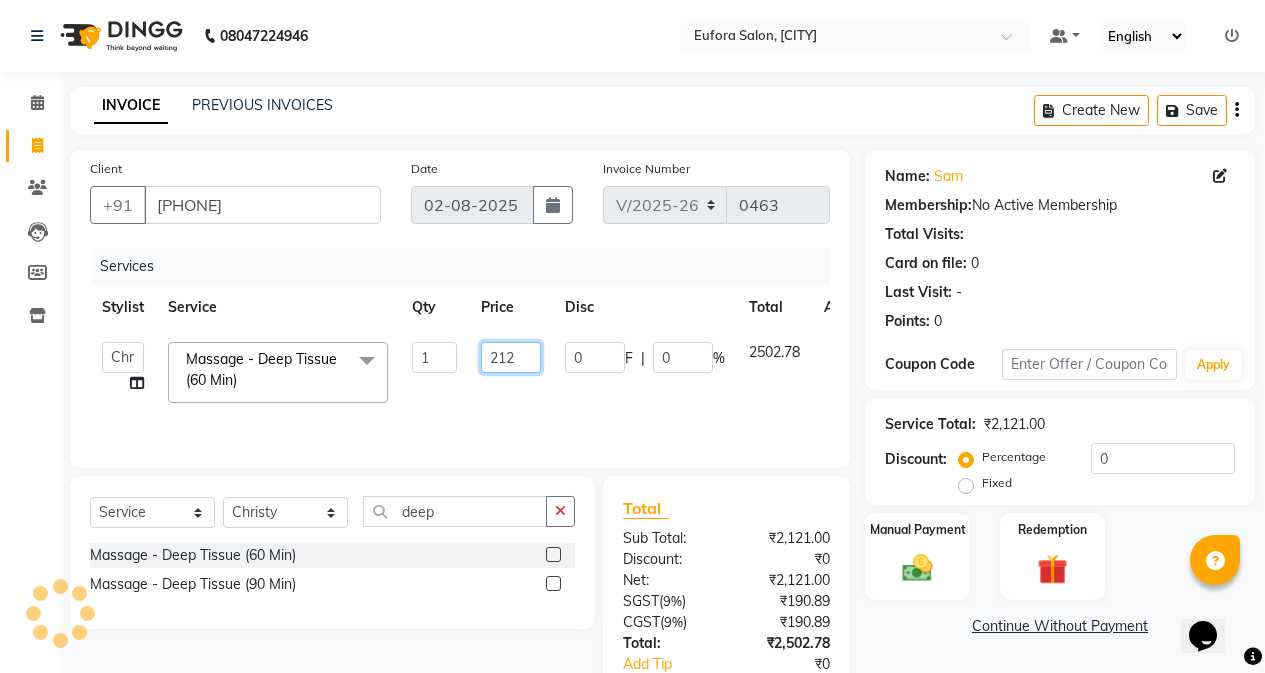 type on "2120" 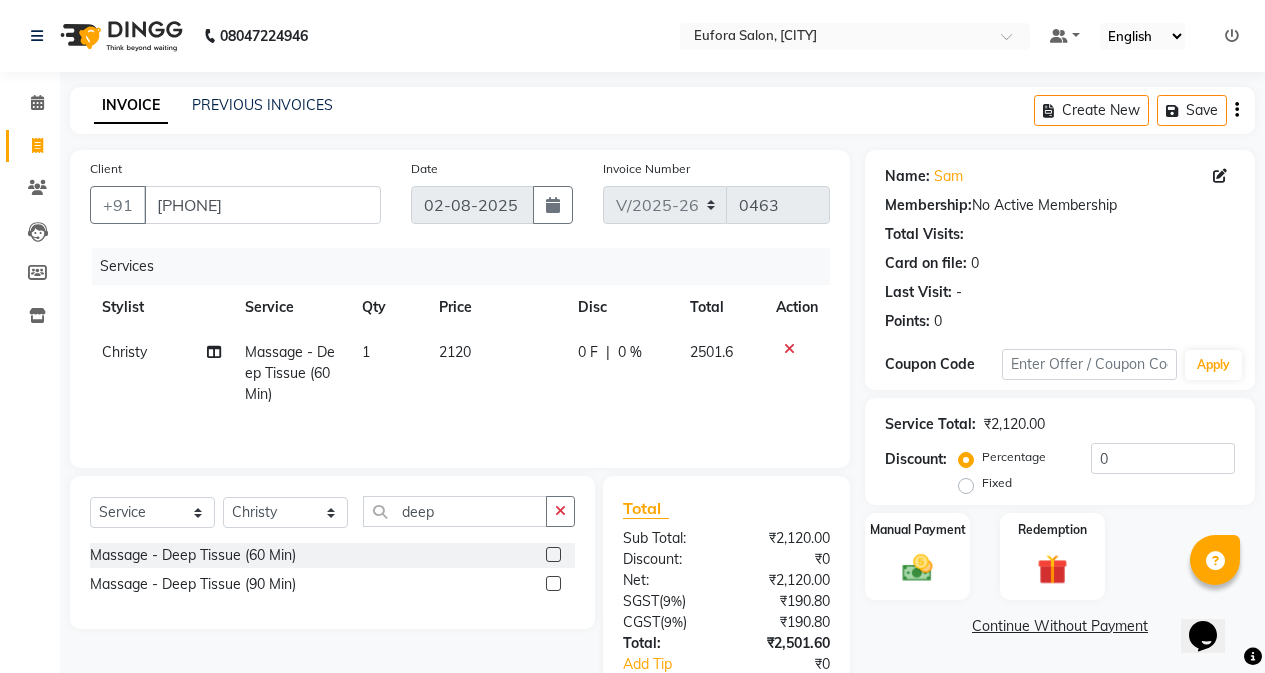 click on "2120" 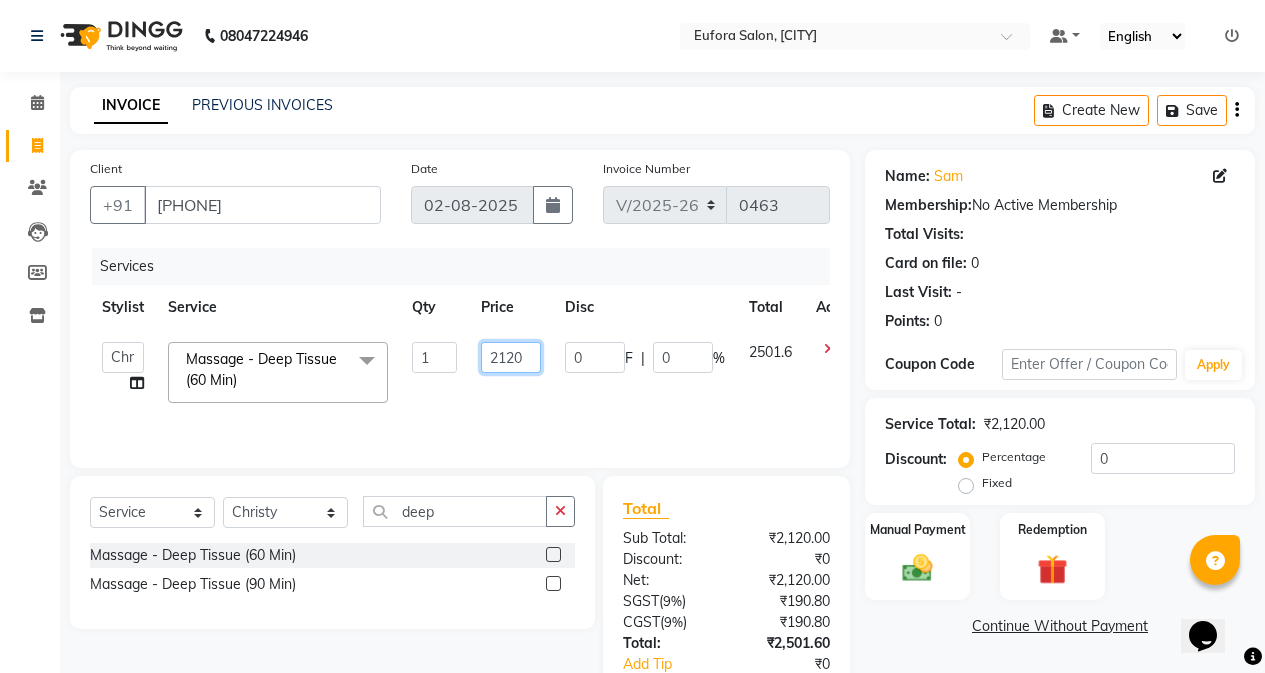 click on "2120" 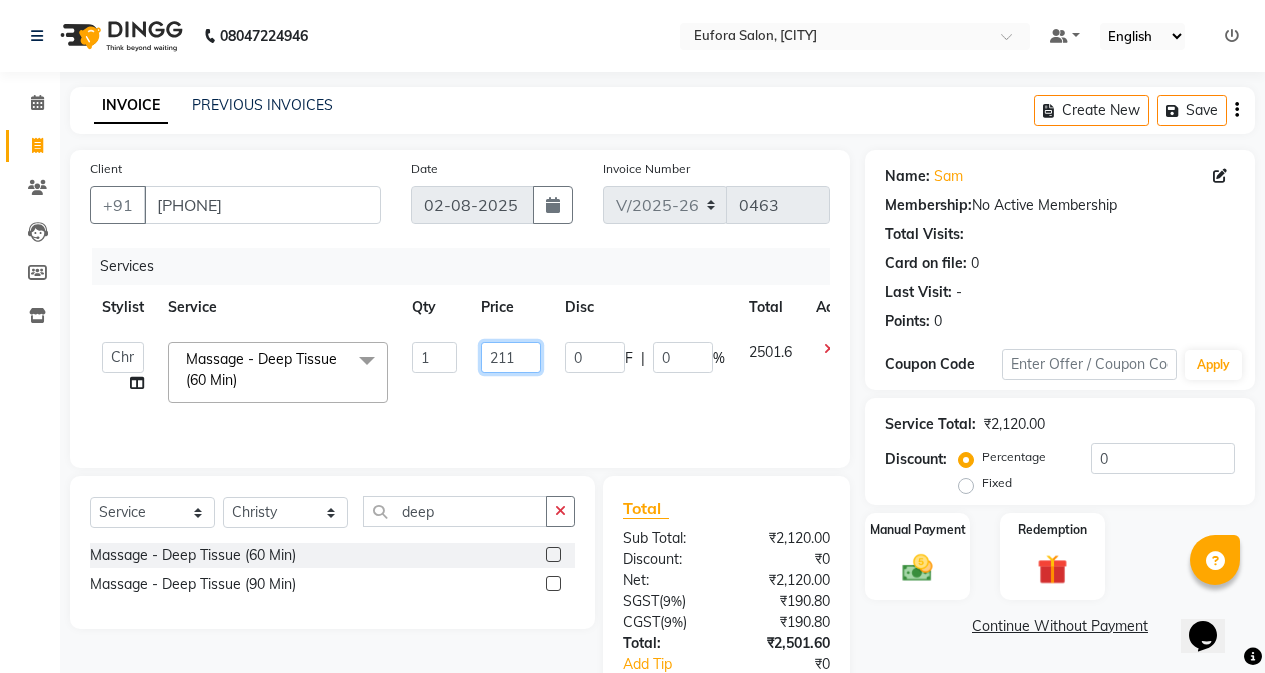 type on "2119" 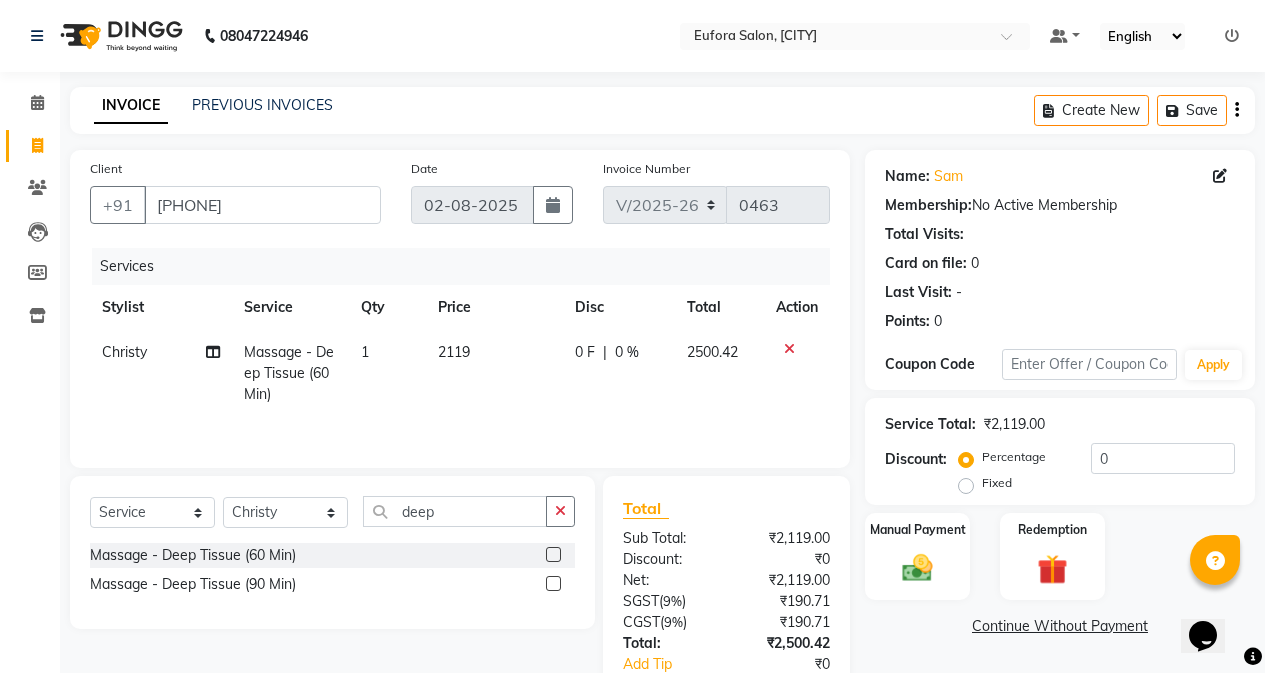 click on "2119" 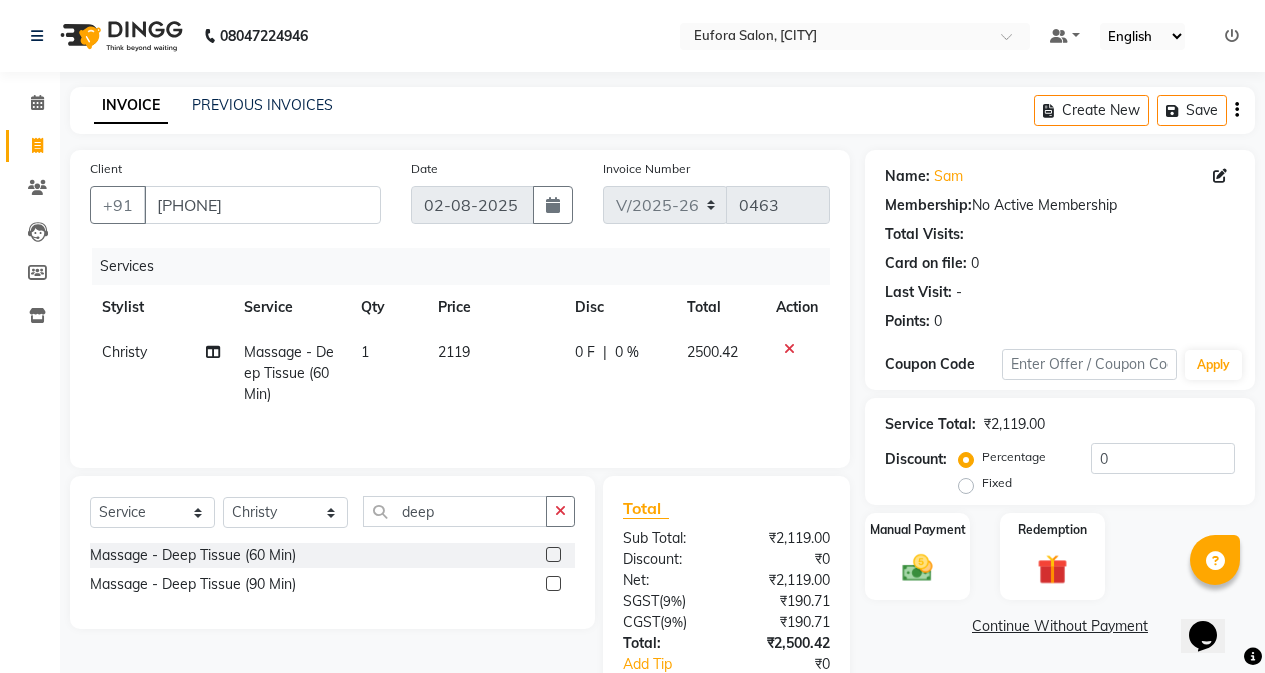 select on "75755" 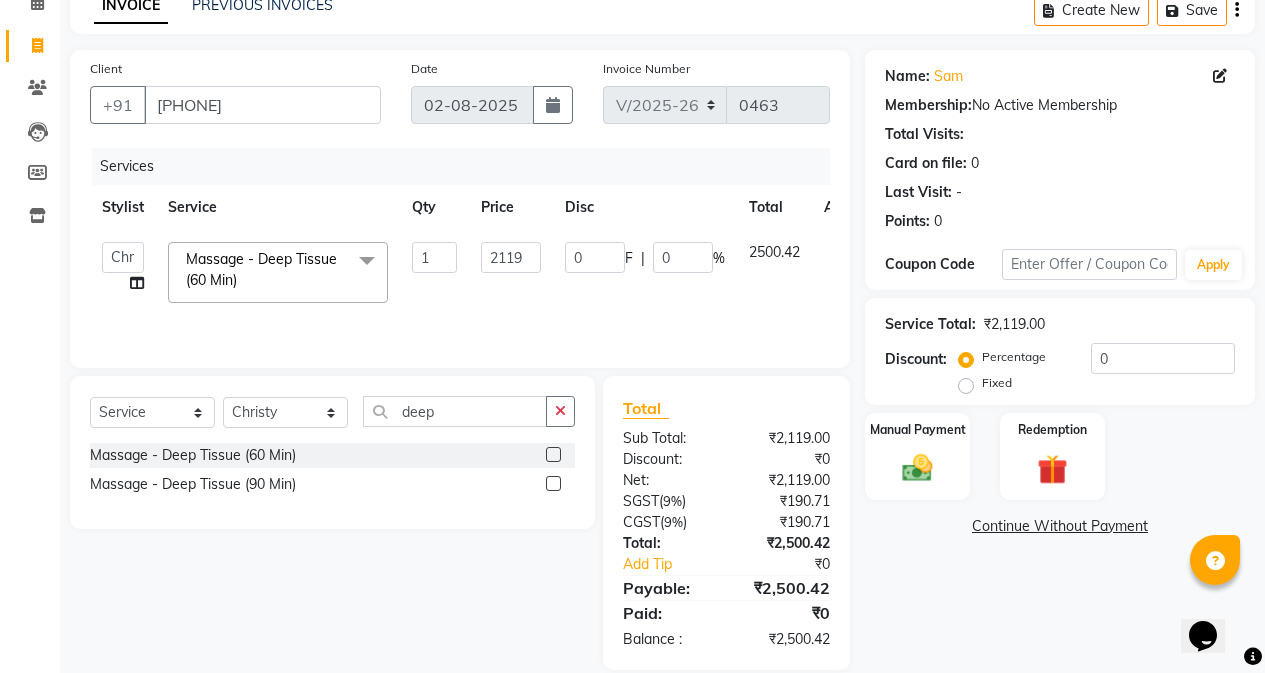scroll, scrollTop: 127, scrollLeft: 0, axis: vertical 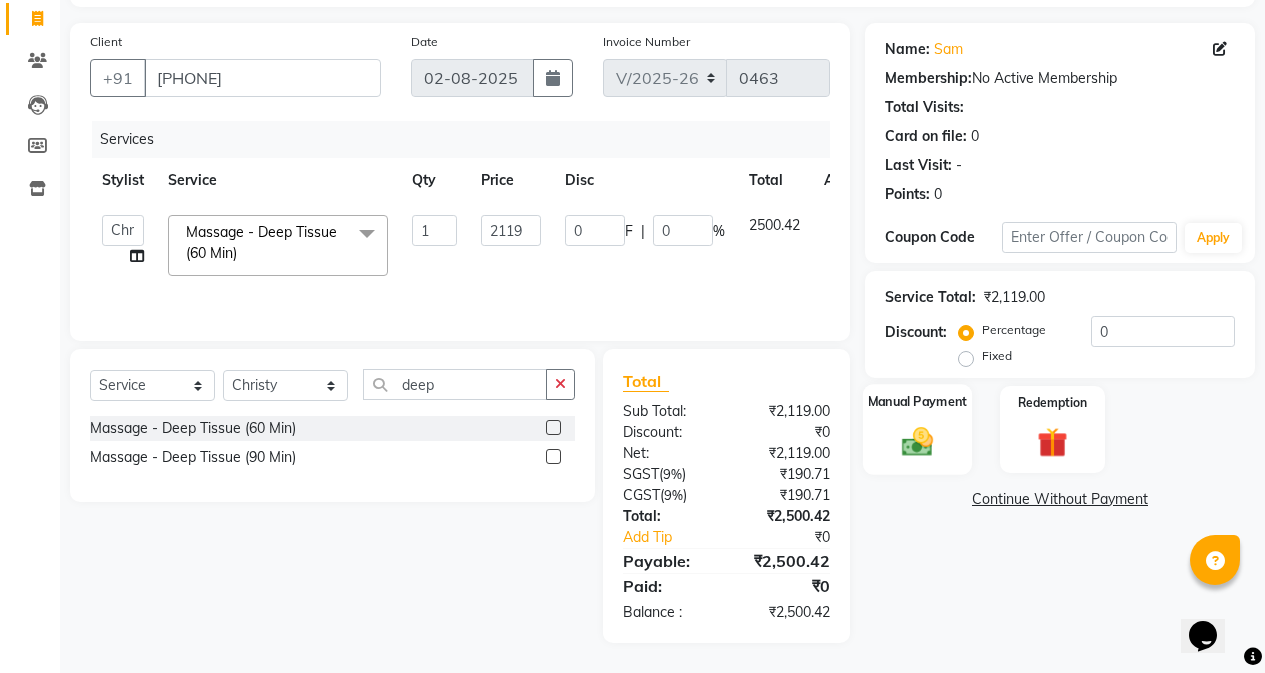 click 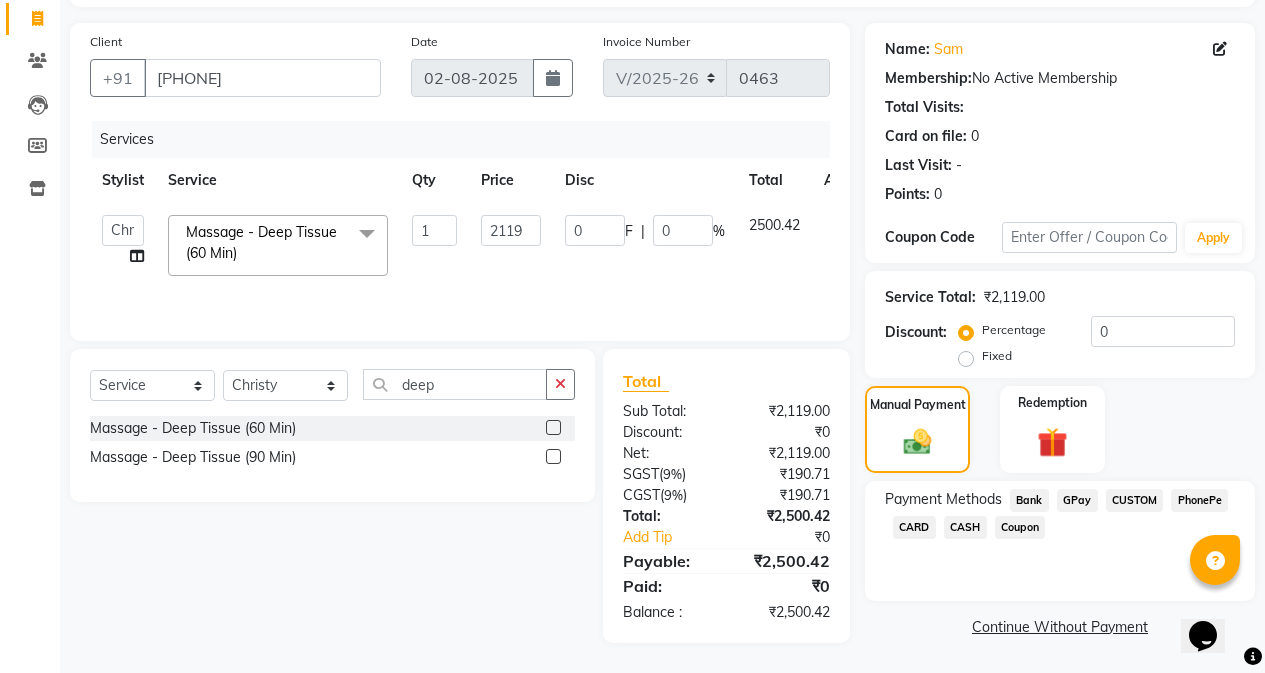 click on "CASH" 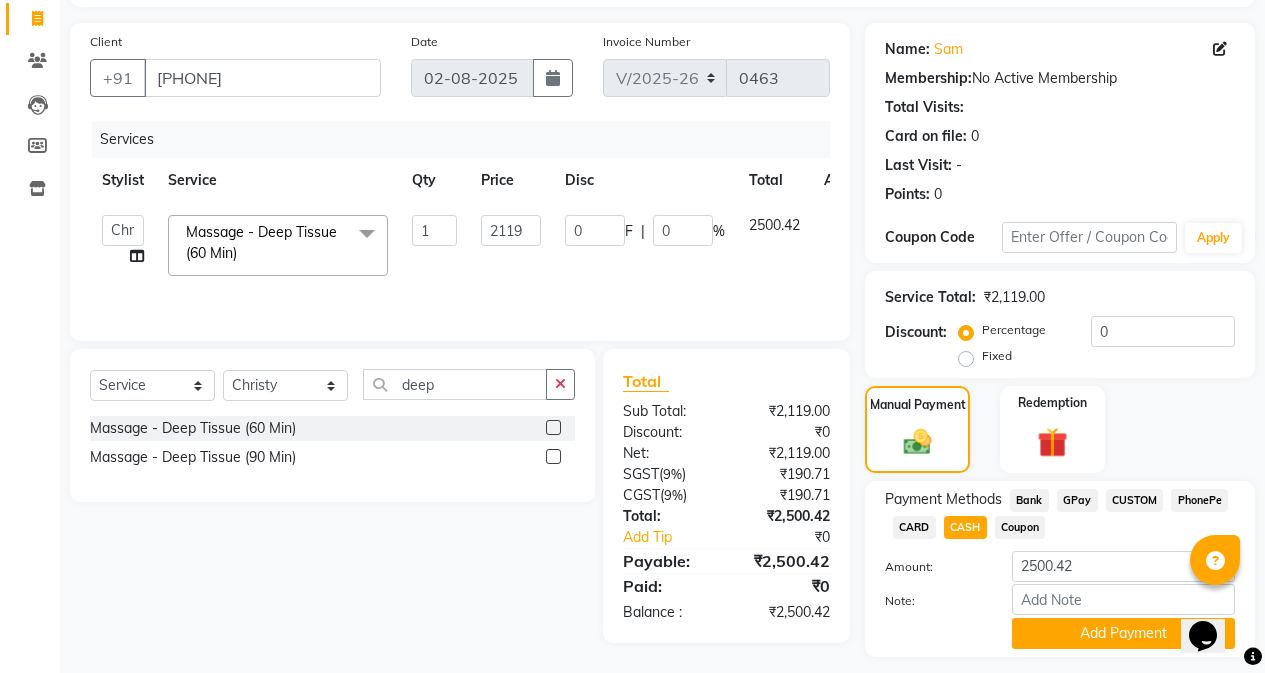 scroll, scrollTop: 182, scrollLeft: 0, axis: vertical 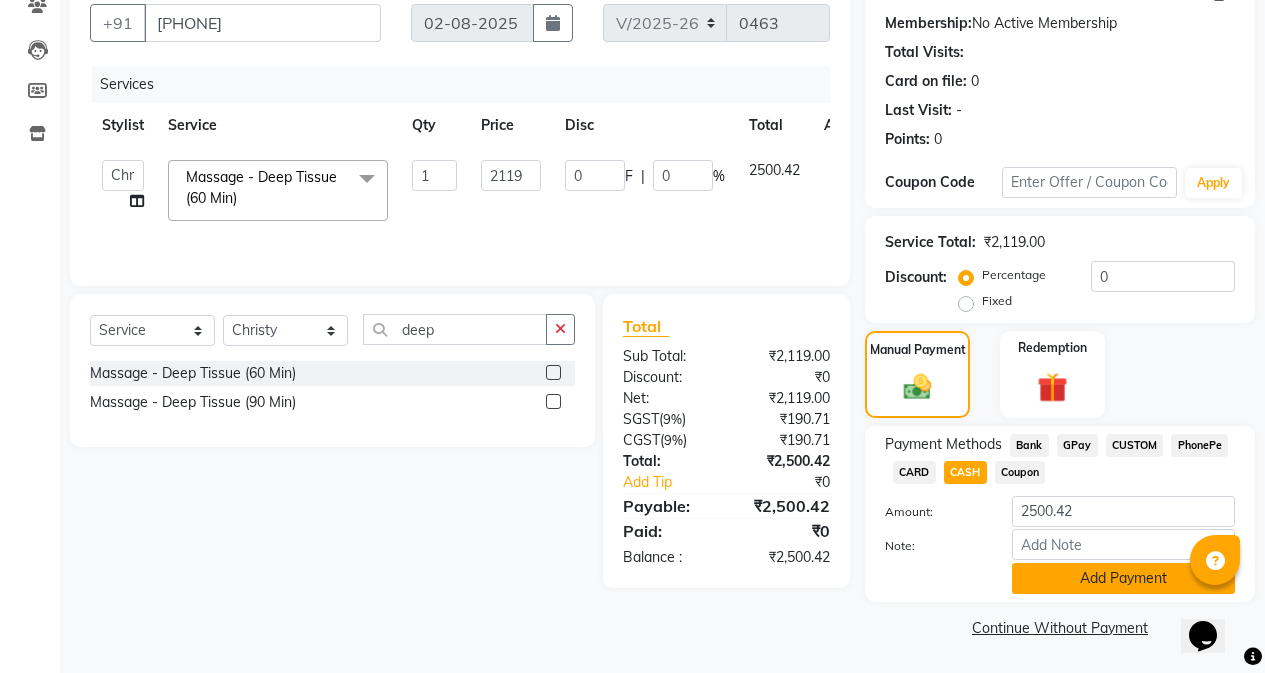 click on "Add Payment" 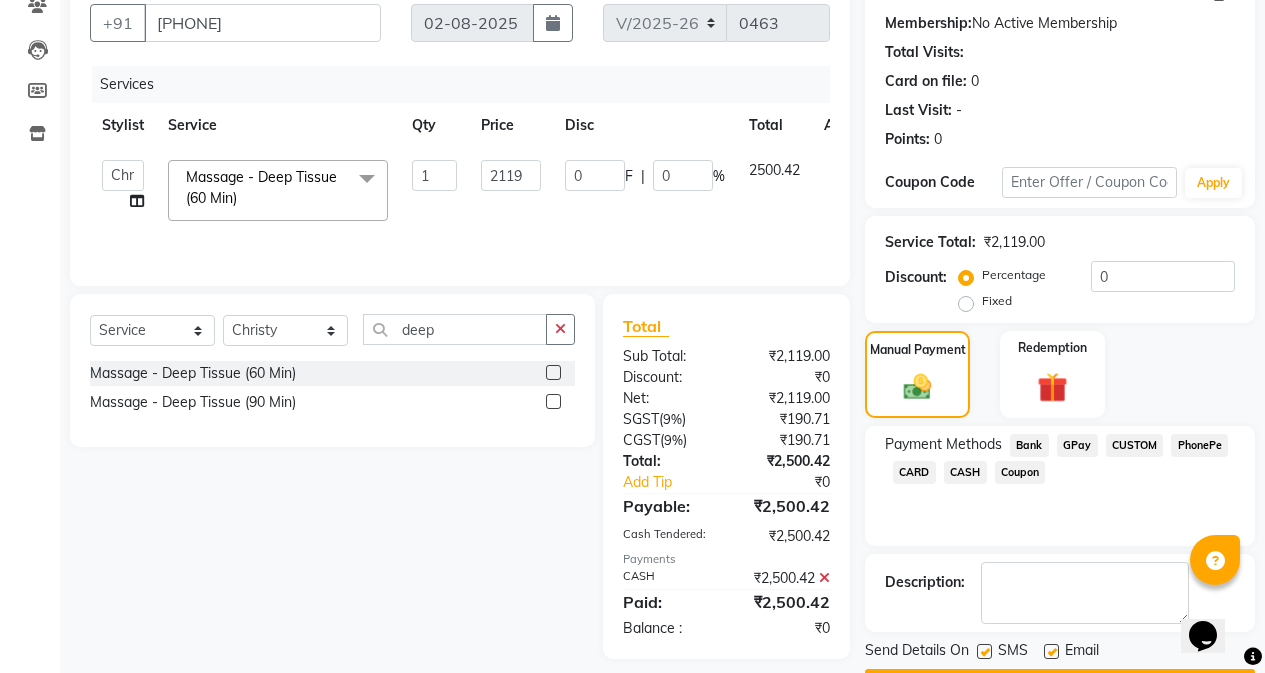 scroll, scrollTop: 239, scrollLeft: 0, axis: vertical 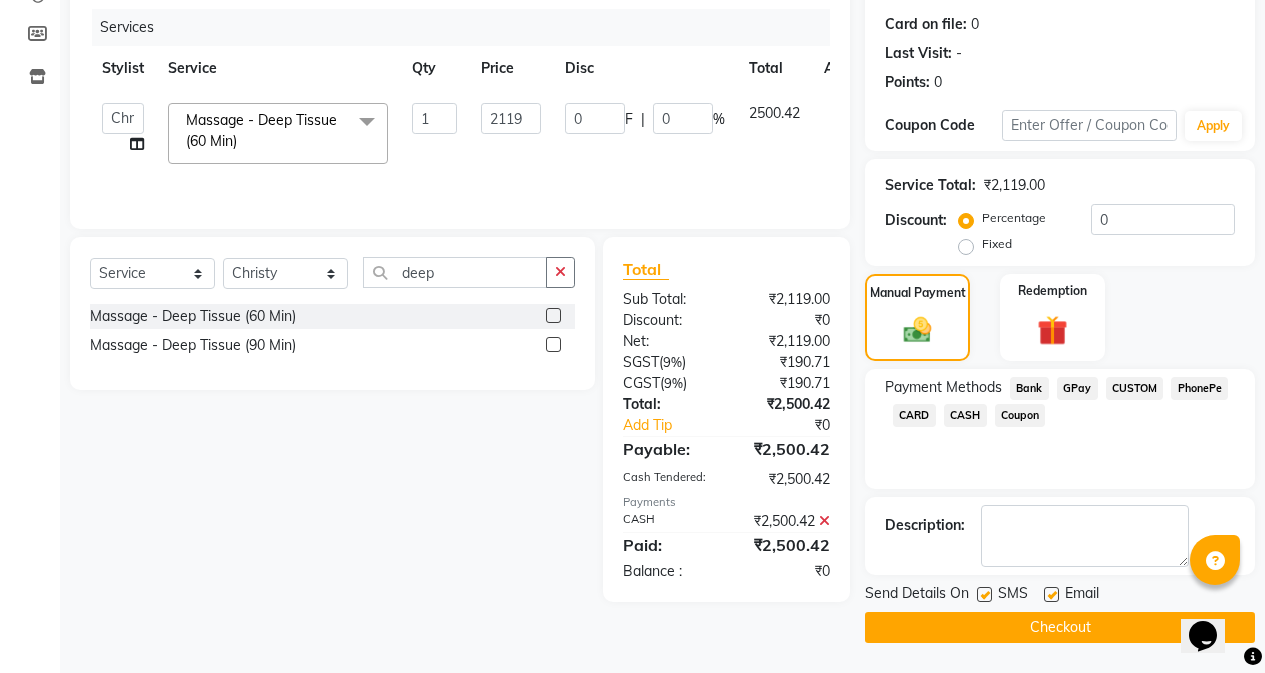 click on "Checkout" 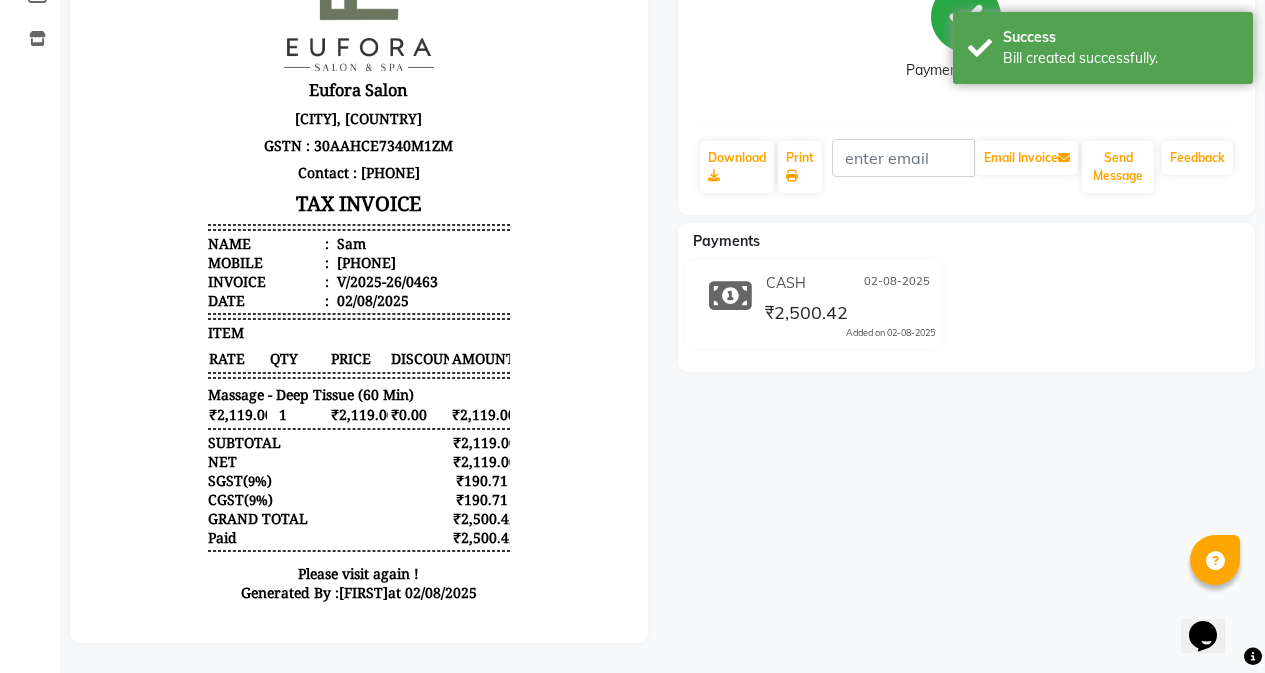 scroll, scrollTop: 0, scrollLeft: 0, axis: both 